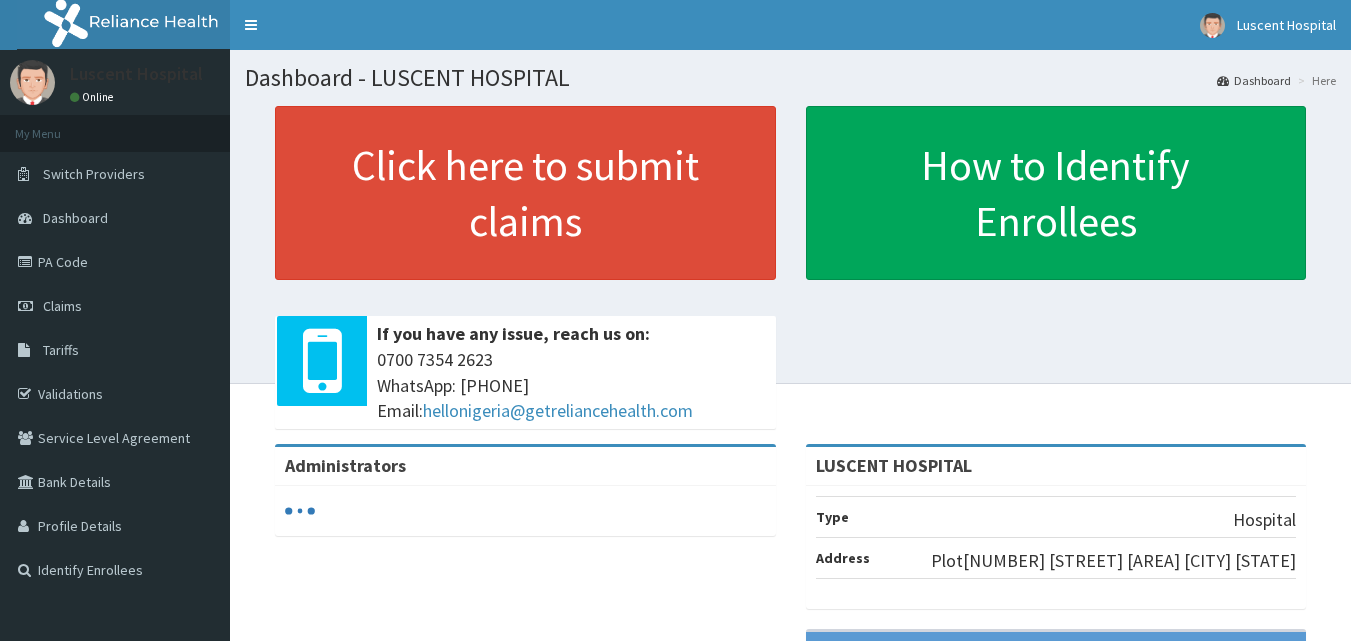 scroll, scrollTop: 0, scrollLeft: 0, axis: both 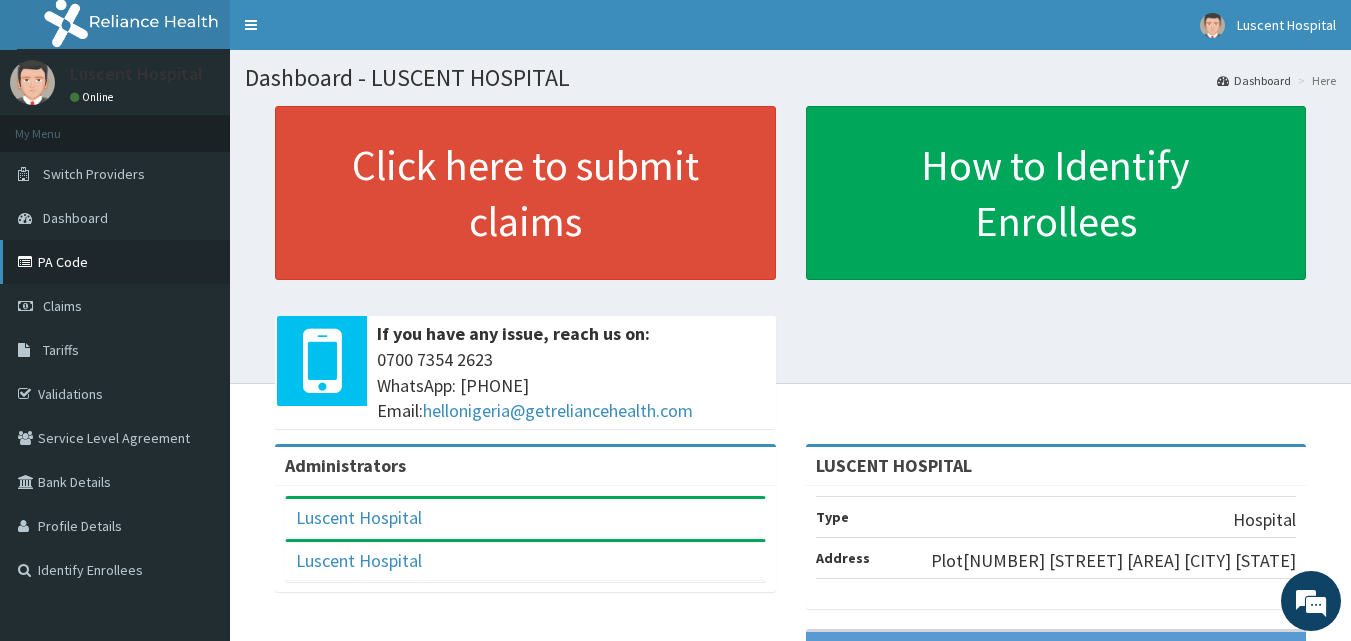 click on "PA Code" at bounding box center (115, 262) 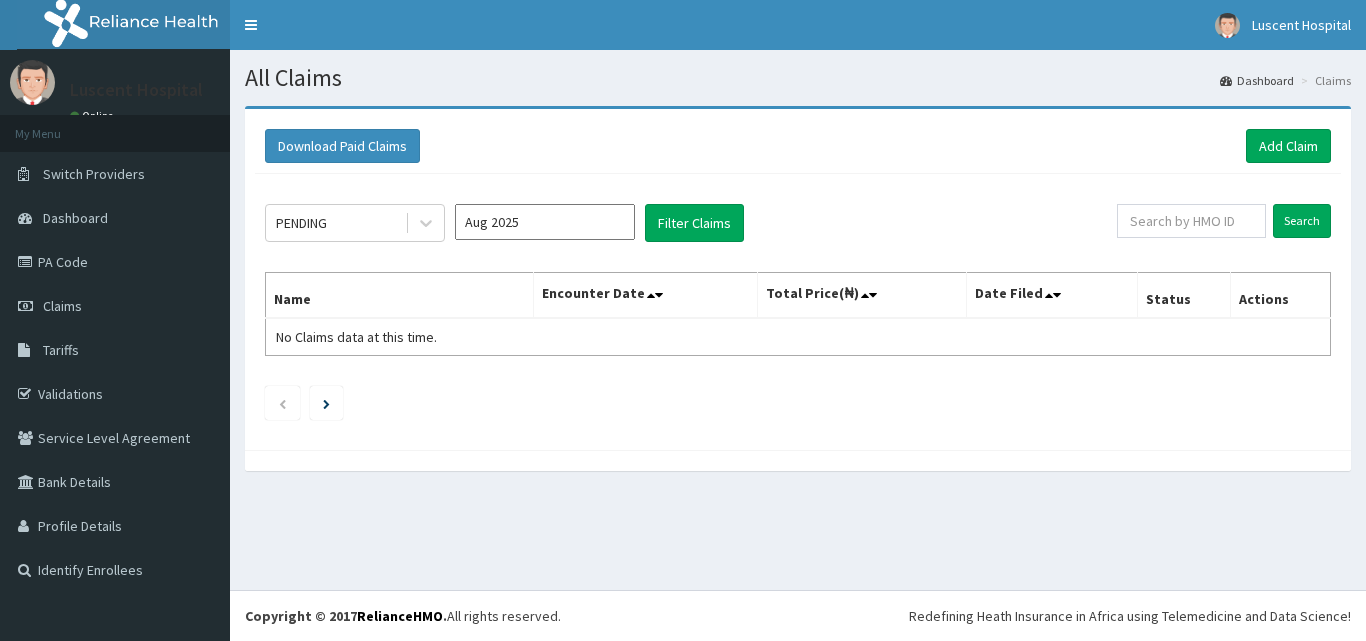 scroll, scrollTop: 0, scrollLeft: 0, axis: both 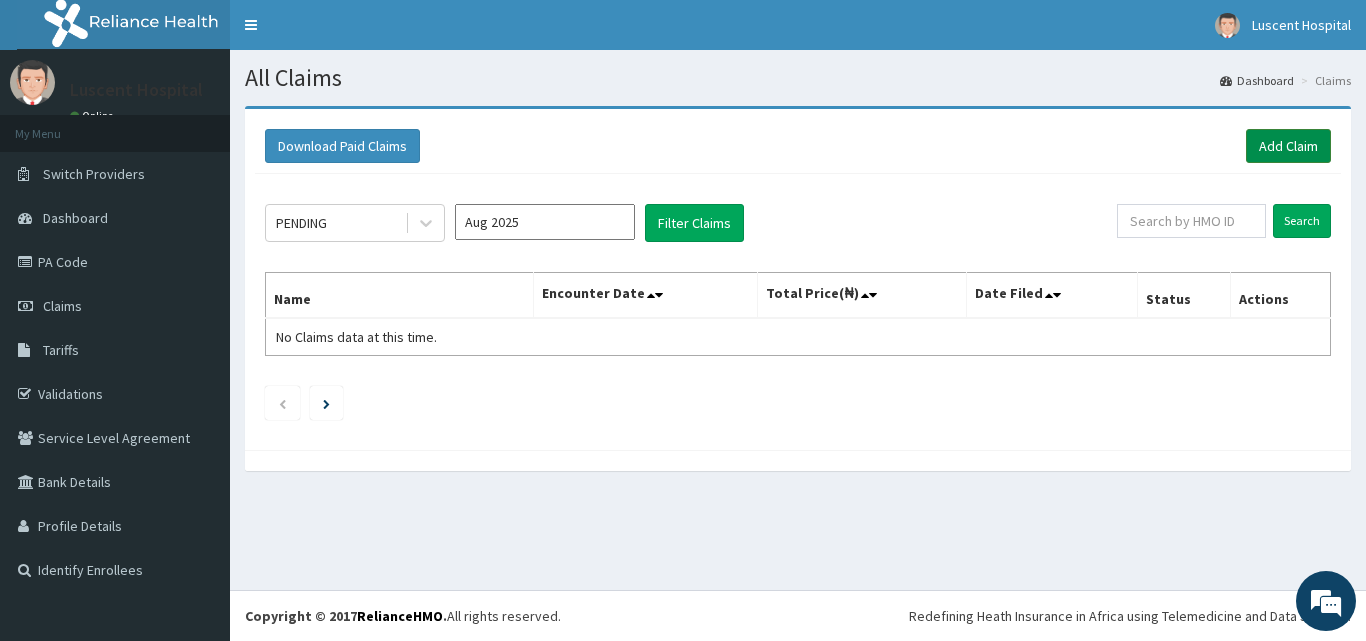 click on "Add Claim" at bounding box center [1288, 146] 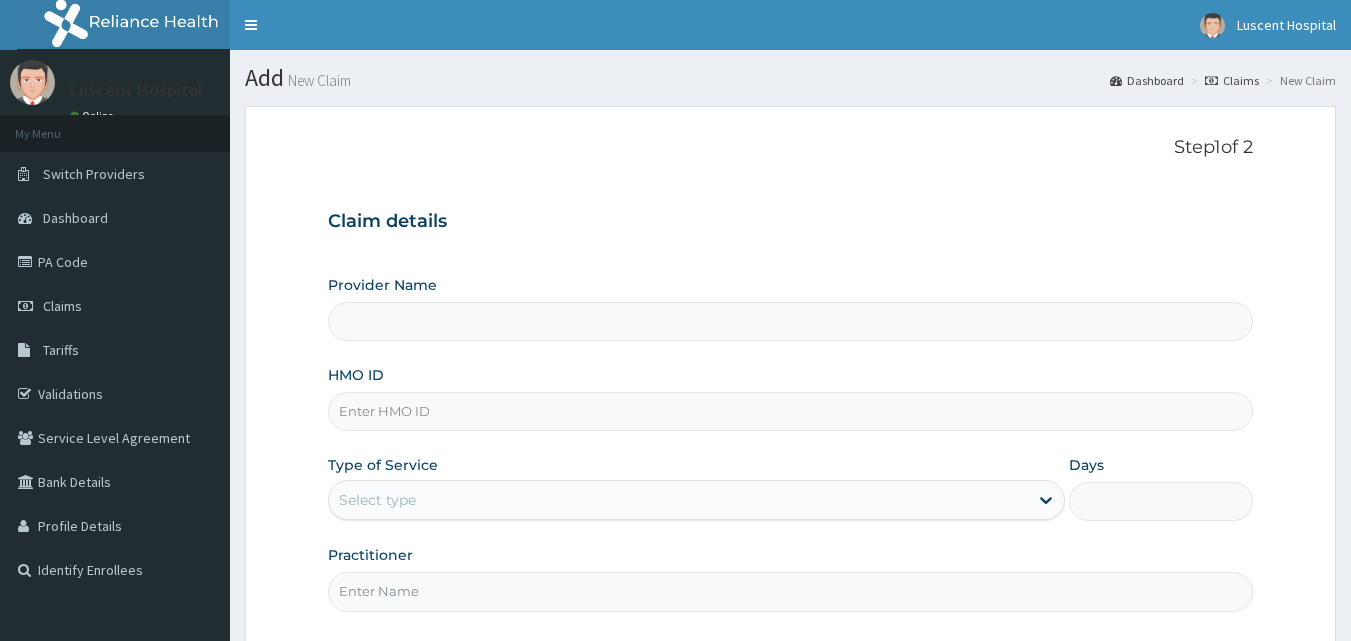 scroll, scrollTop: 0, scrollLeft: 0, axis: both 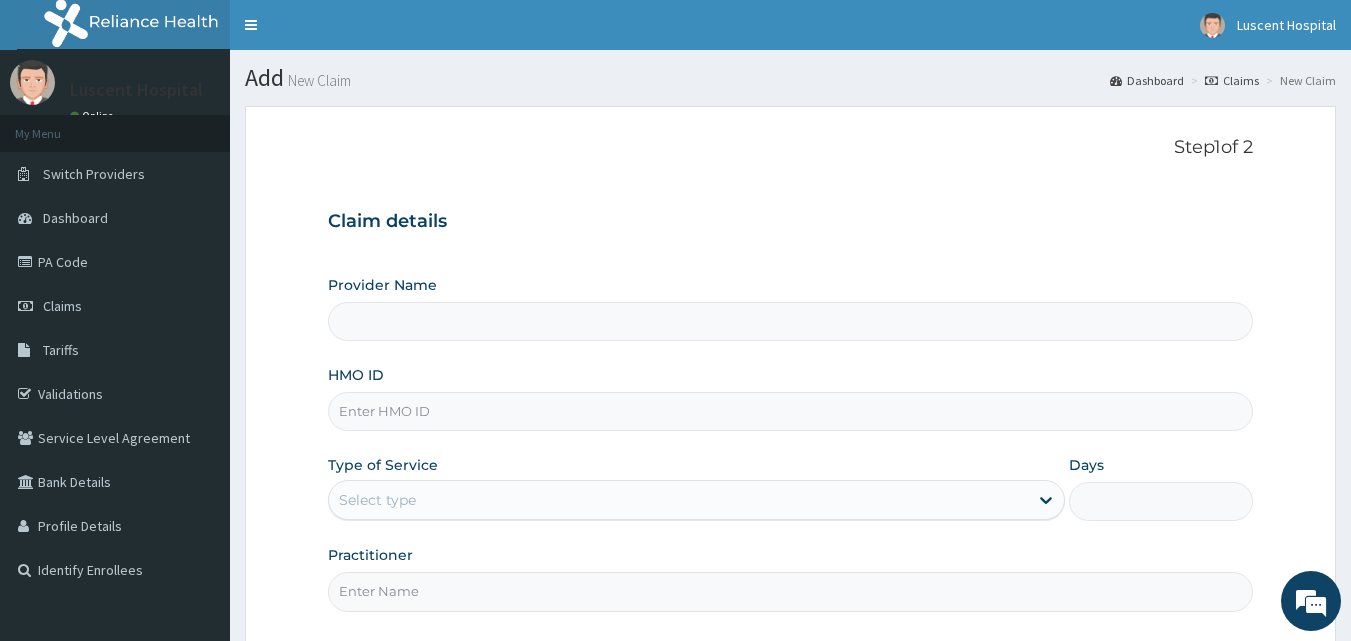 type on "LUSCENT HOSPITAL" 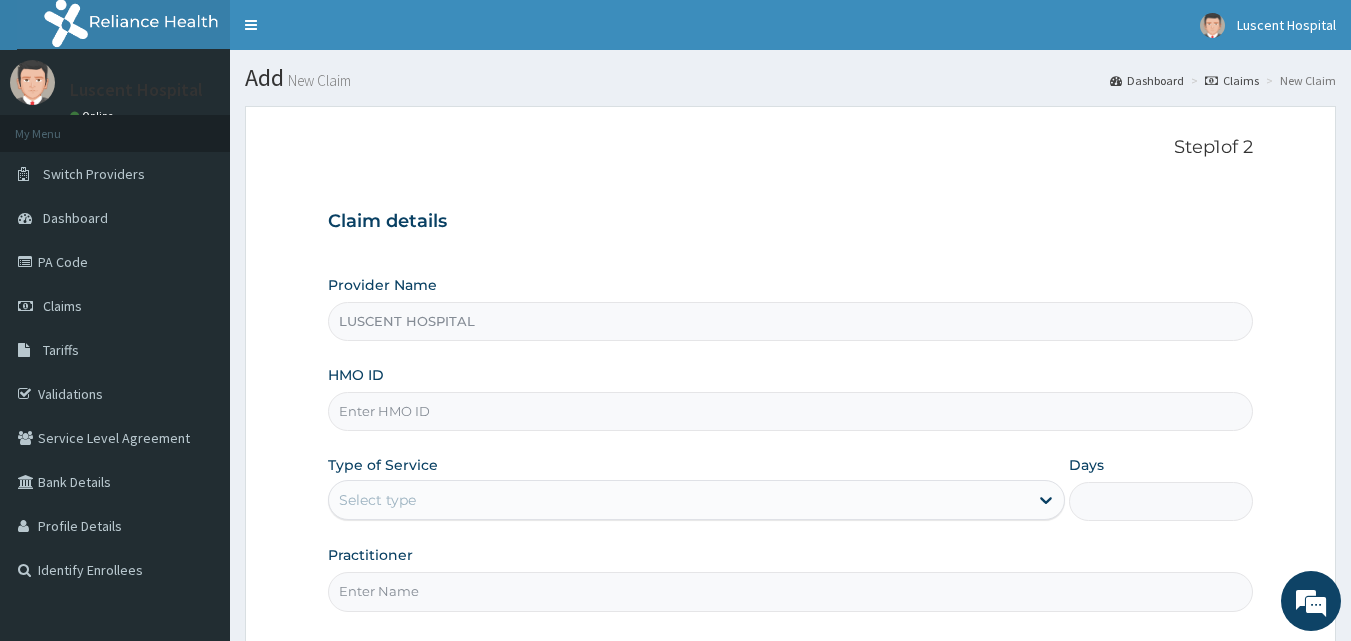 click on "LUSCENT HOSPITAL" at bounding box center [791, 321] 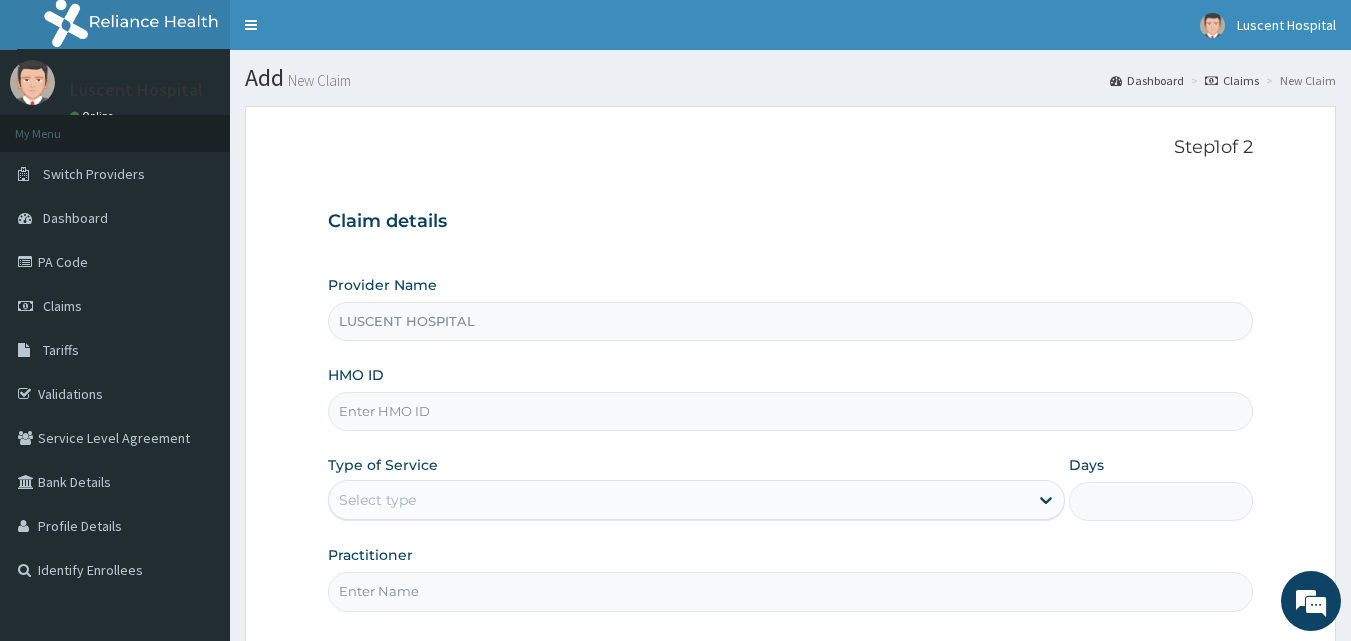 paste on "EXL/10015/E" 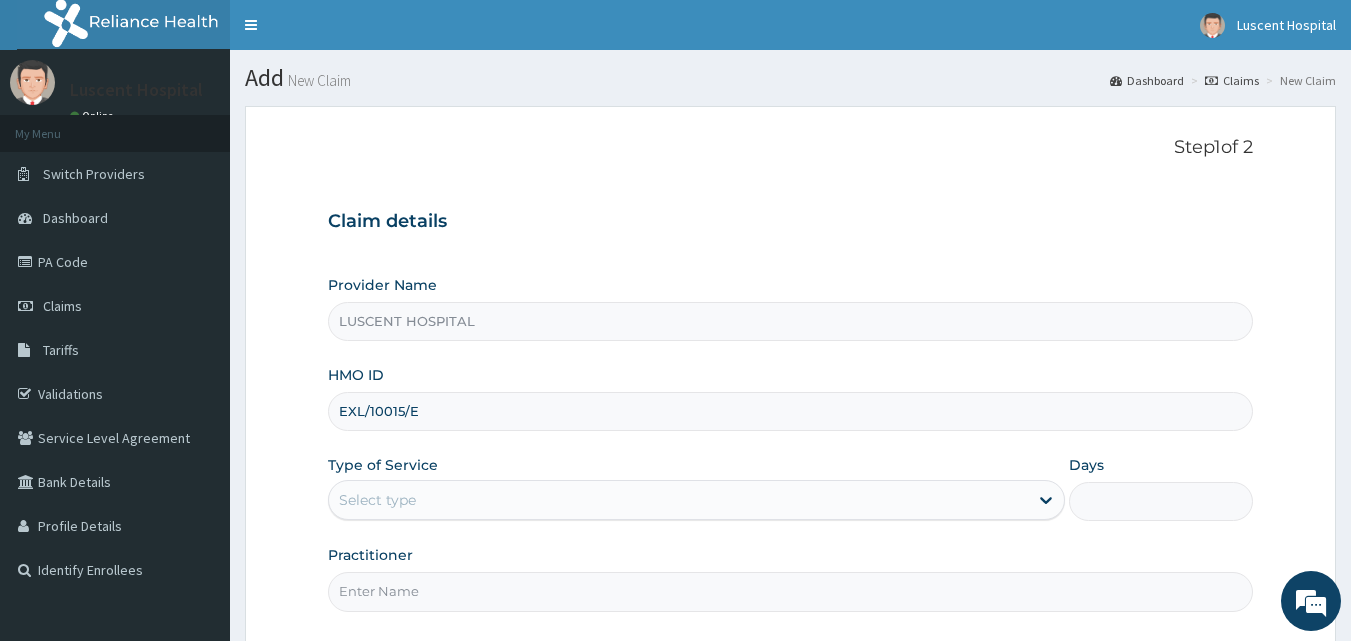 scroll, scrollTop: 0, scrollLeft: 0, axis: both 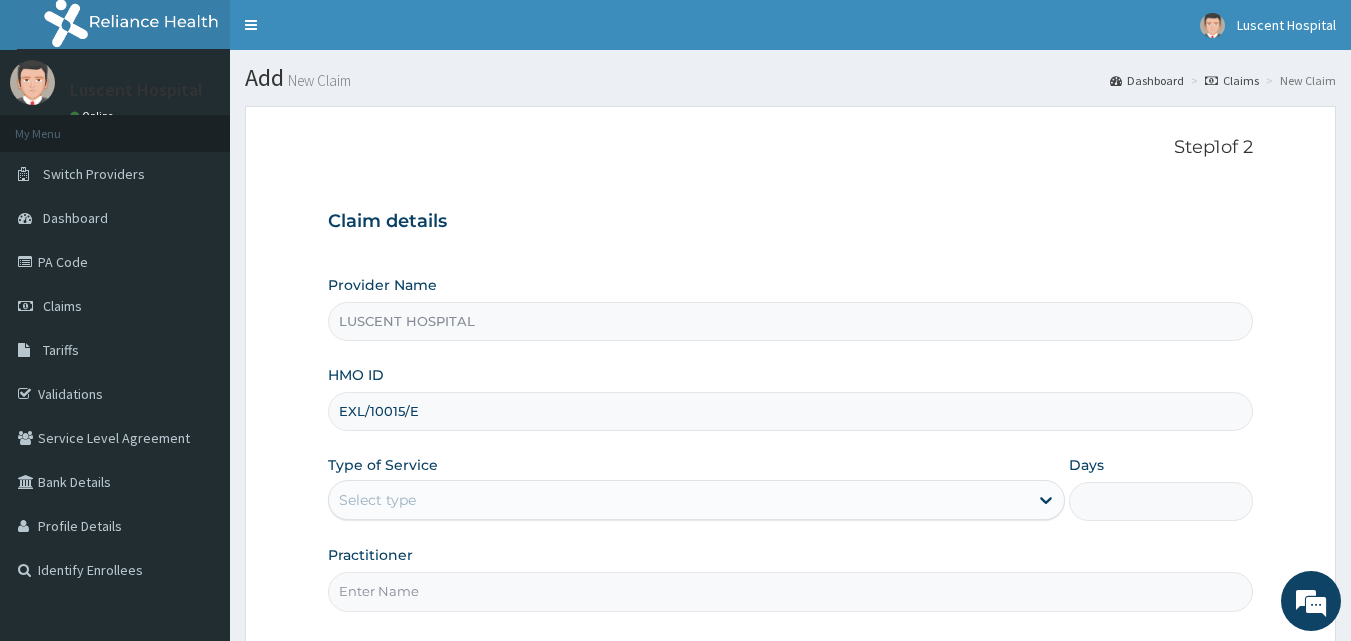 type on "EXL/10015/E" 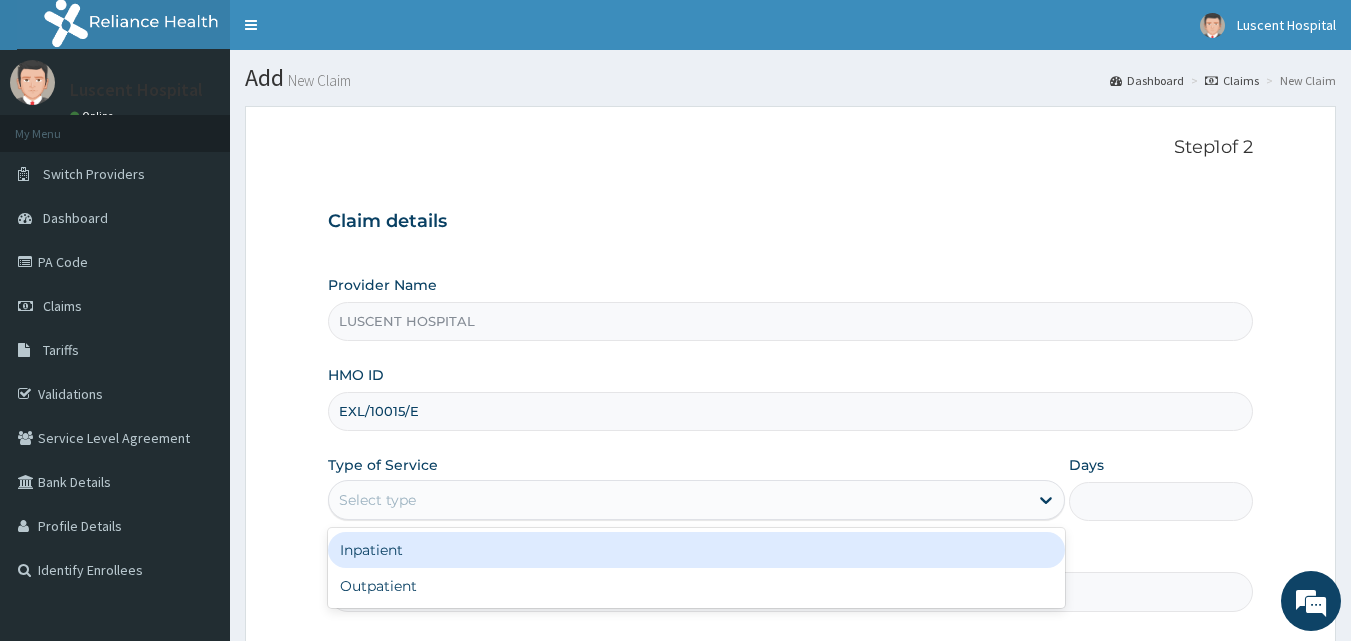 click on "Select type" at bounding box center (678, 500) 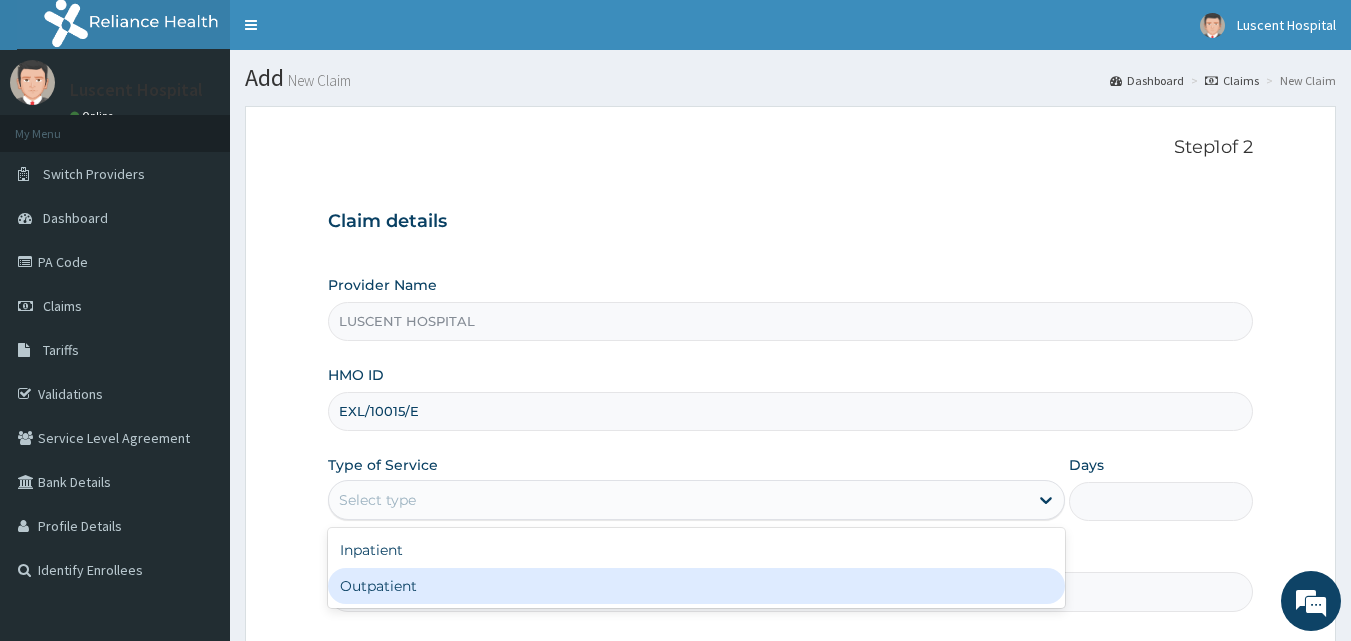 click on "Outpatient" at bounding box center (696, 586) 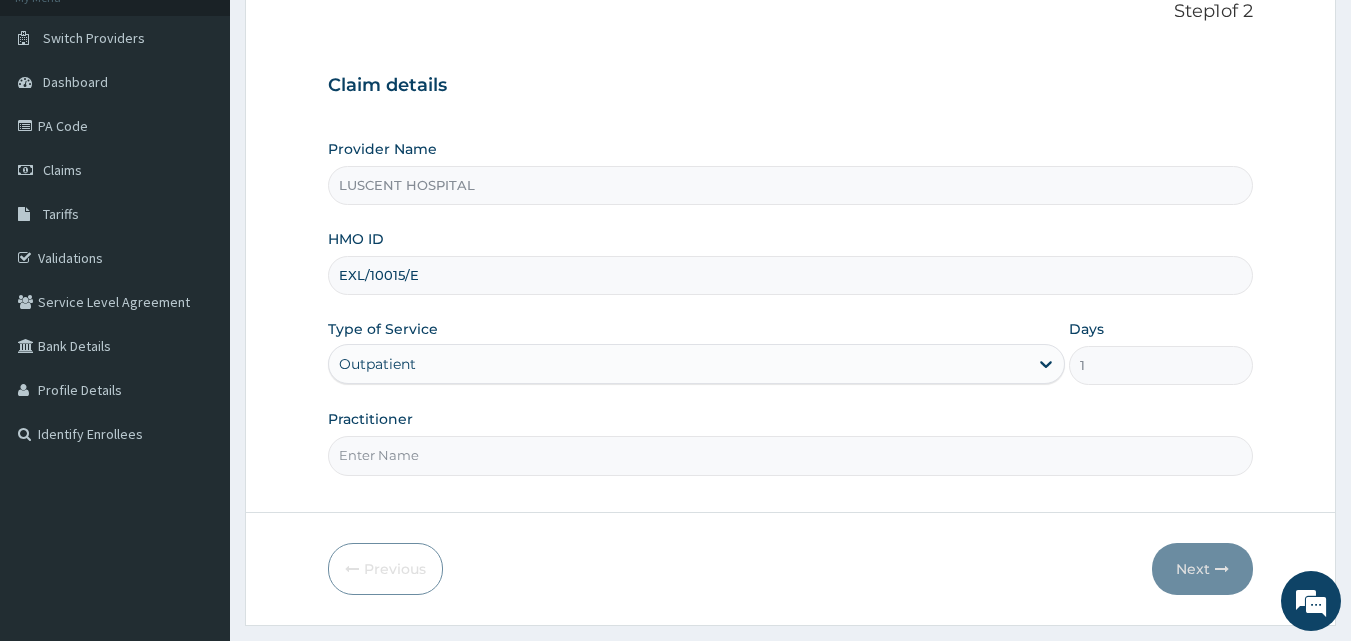 scroll, scrollTop: 138, scrollLeft: 0, axis: vertical 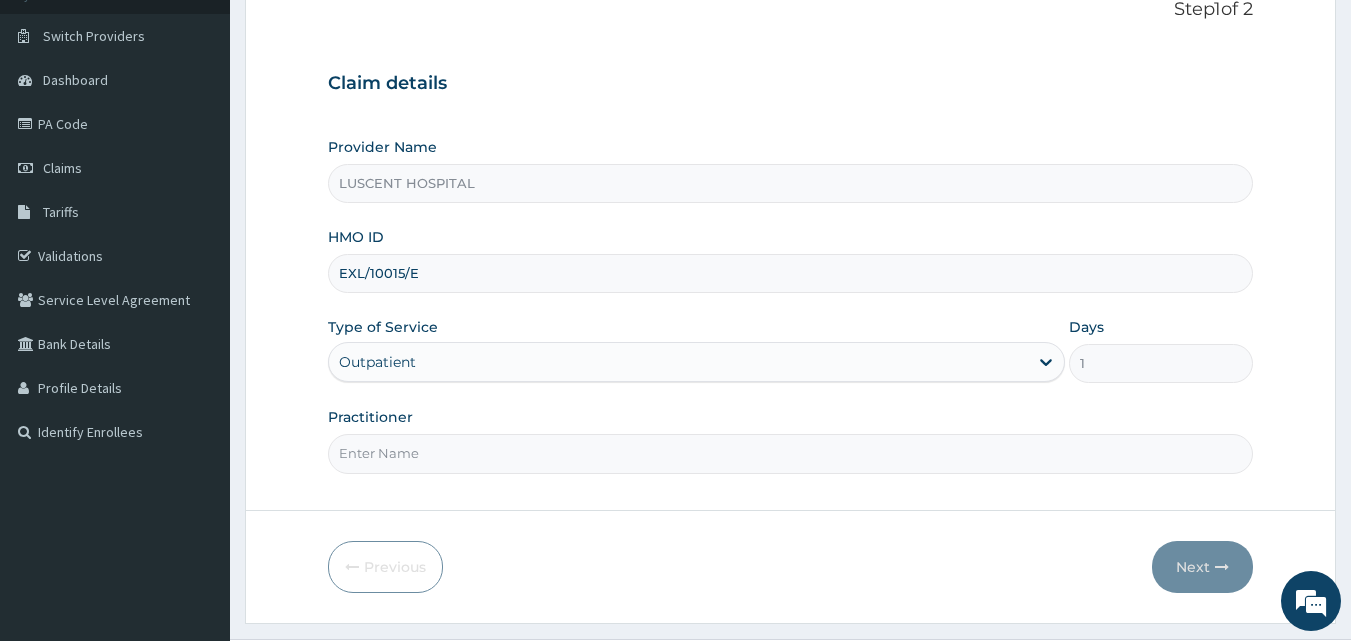click on "Practitioner" at bounding box center (791, 453) 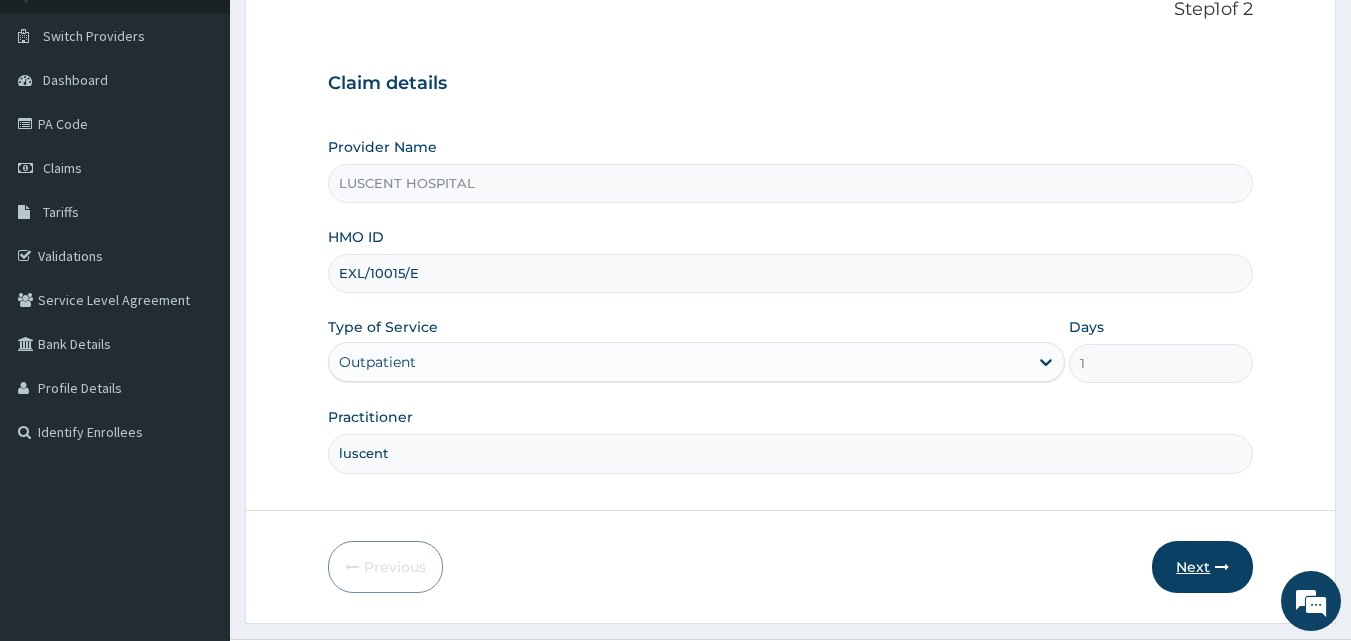 type on "luscent" 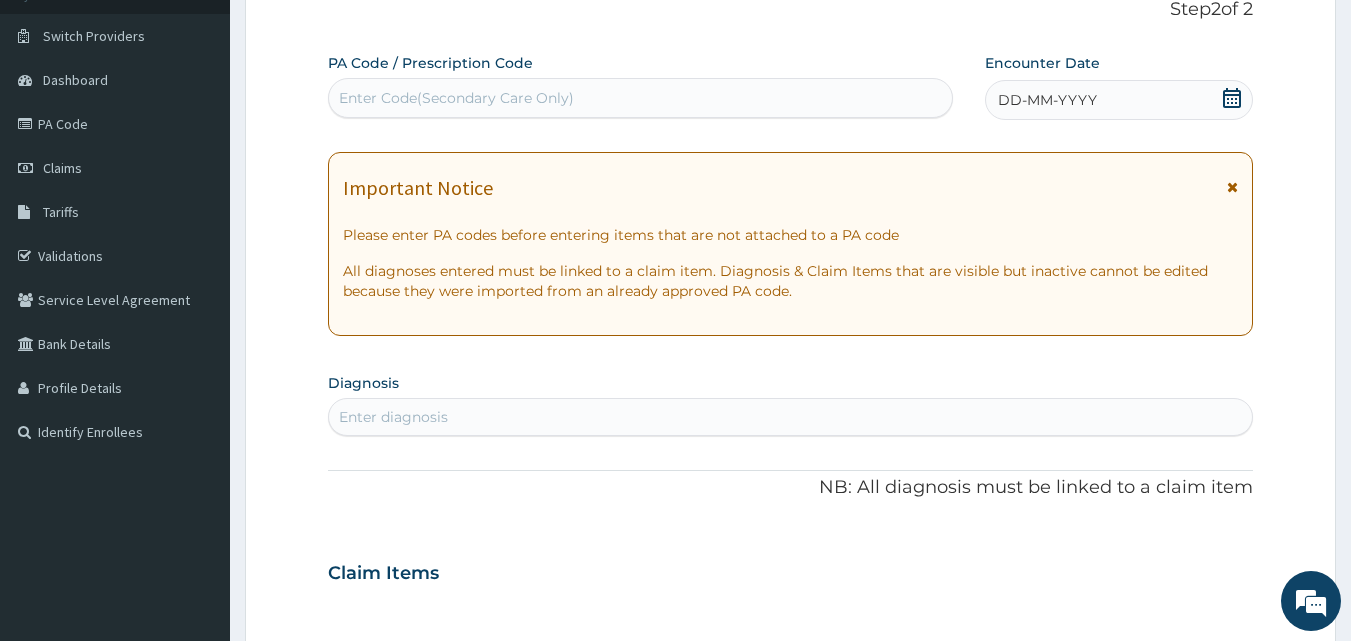 click on "Enter Code(Secondary Care Only)" at bounding box center [641, 98] 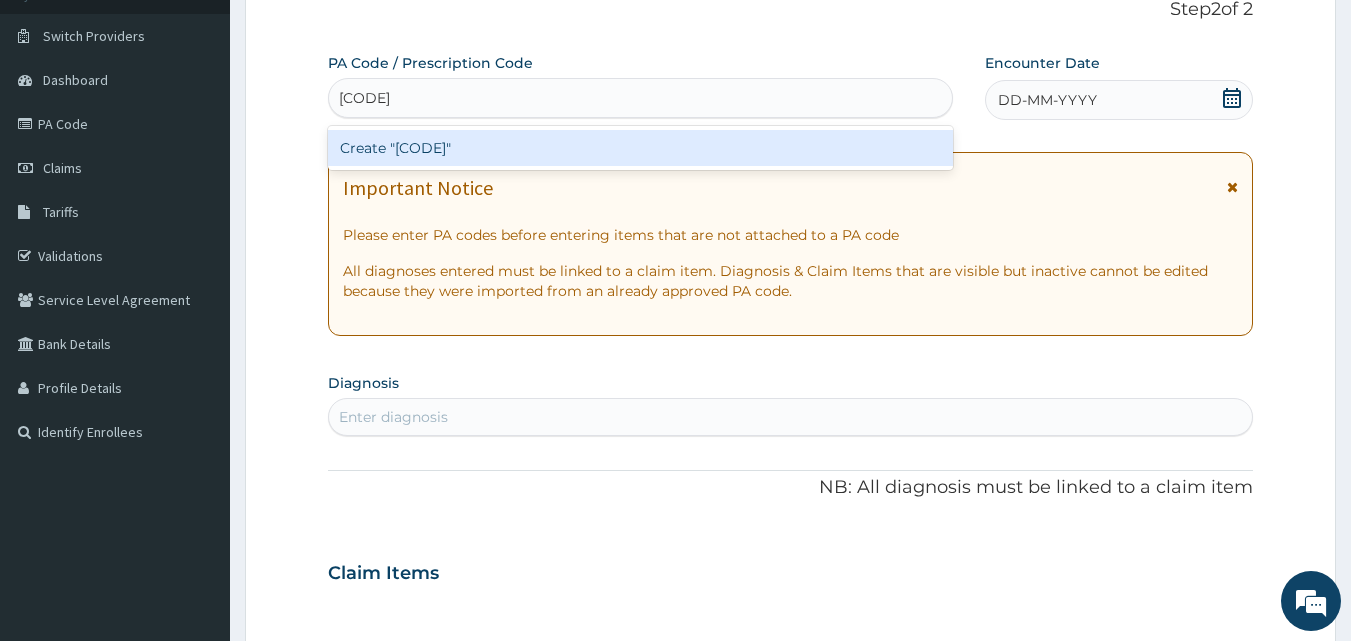 click on "Create "PA/46B7B6"" at bounding box center [641, 148] 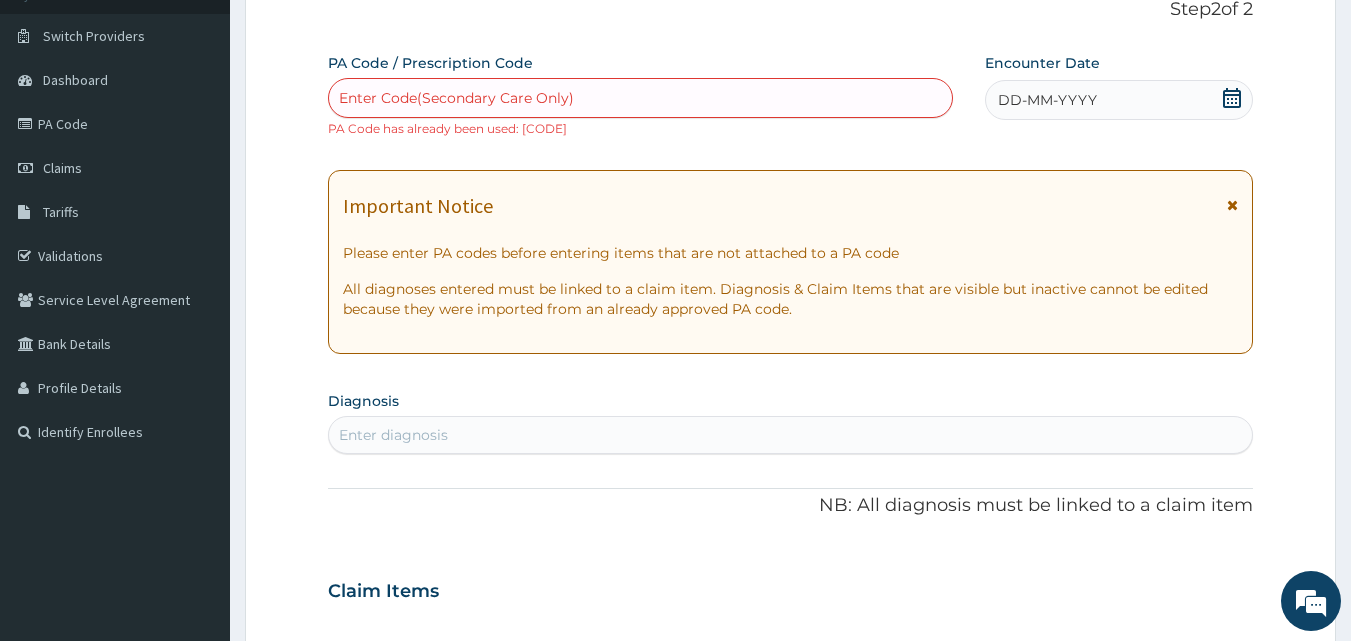 click on "Enter Code(Secondary Care Only)" at bounding box center [456, 98] 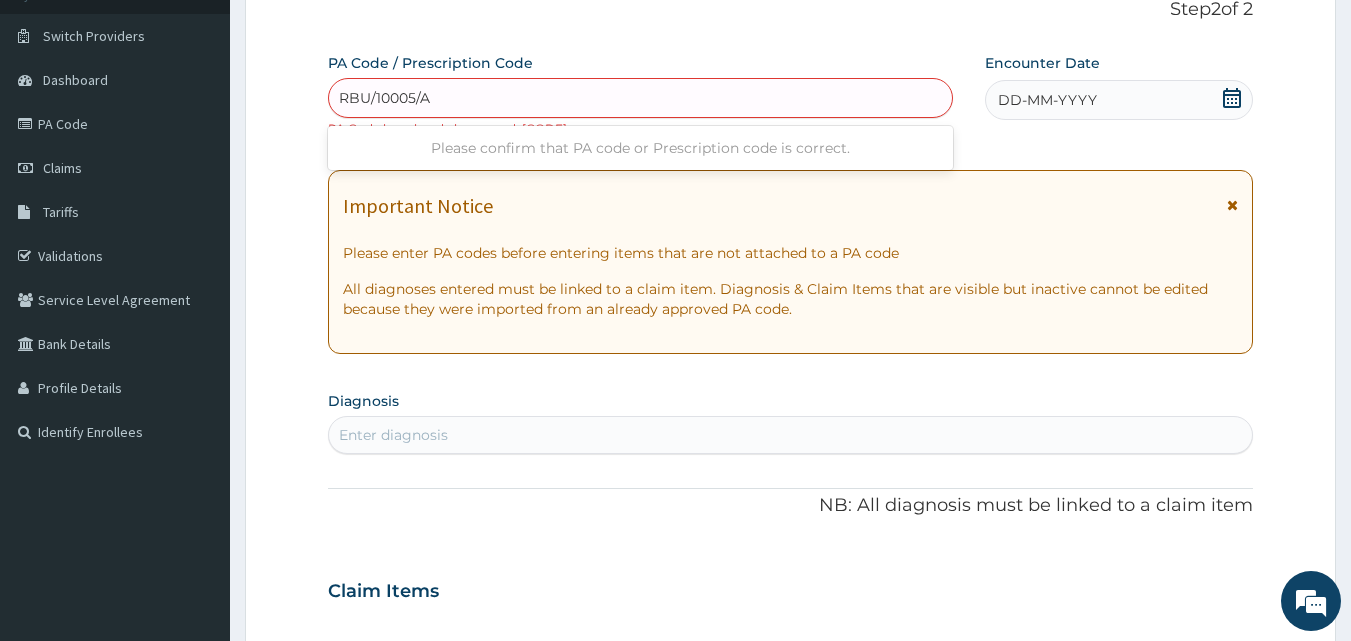 type on "RBU/10005/A" 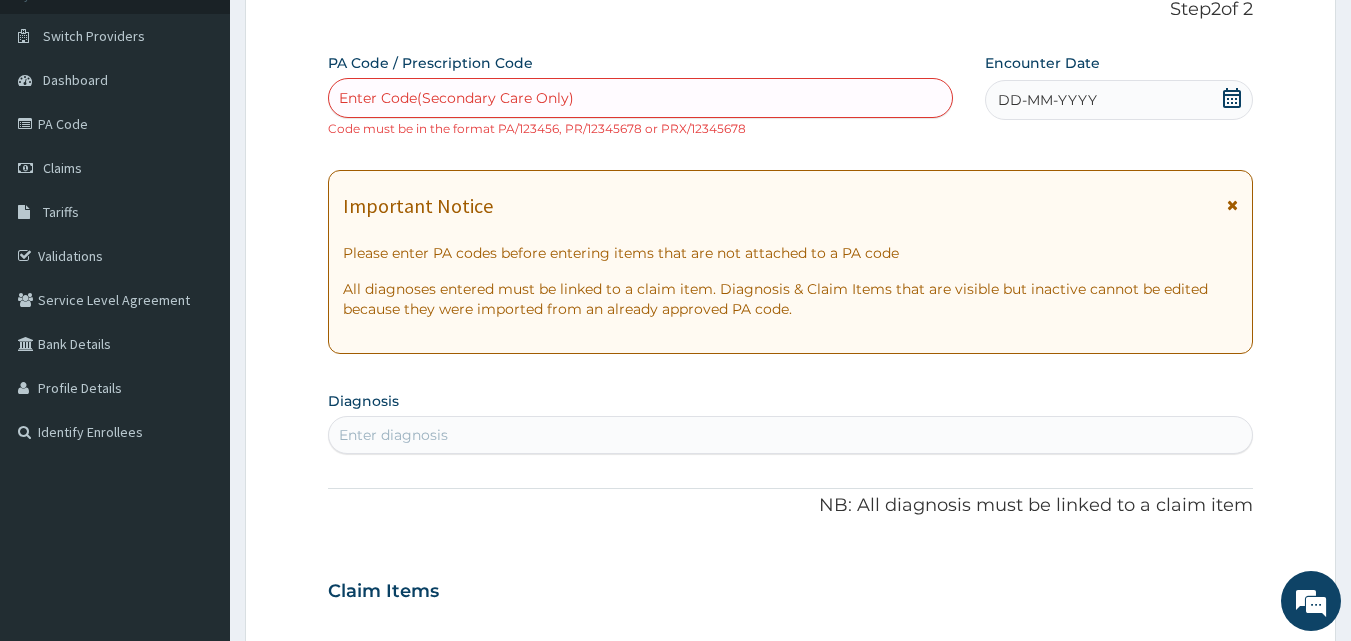 click on "PA Code / Prescription Code Enter Code(Secondary Care Only) Code must be in the format PA/123456, PR/12345678 or PRX/12345678 Encounter Date DD-MM-YYYY" at bounding box center [775, 95] 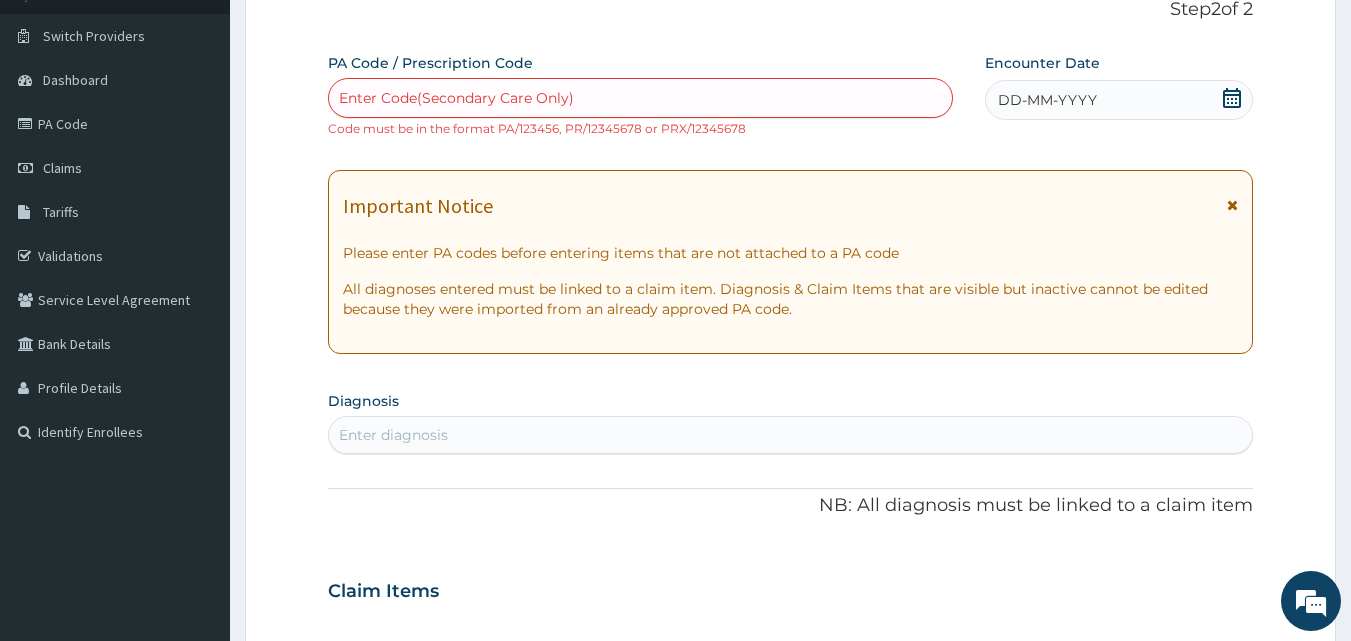 click on "Enter Code(Secondary Care Only)" at bounding box center (641, 98) 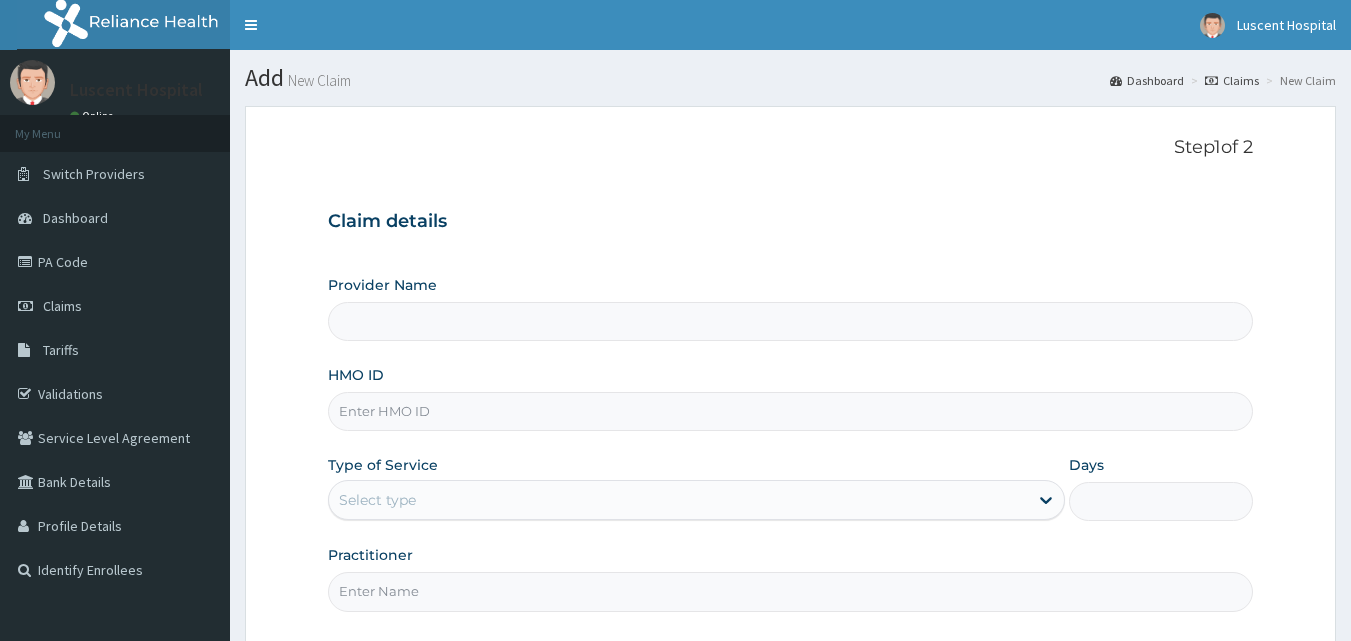 scroll, scrollTop: 138, scrollLeft: 0, axis: vertical 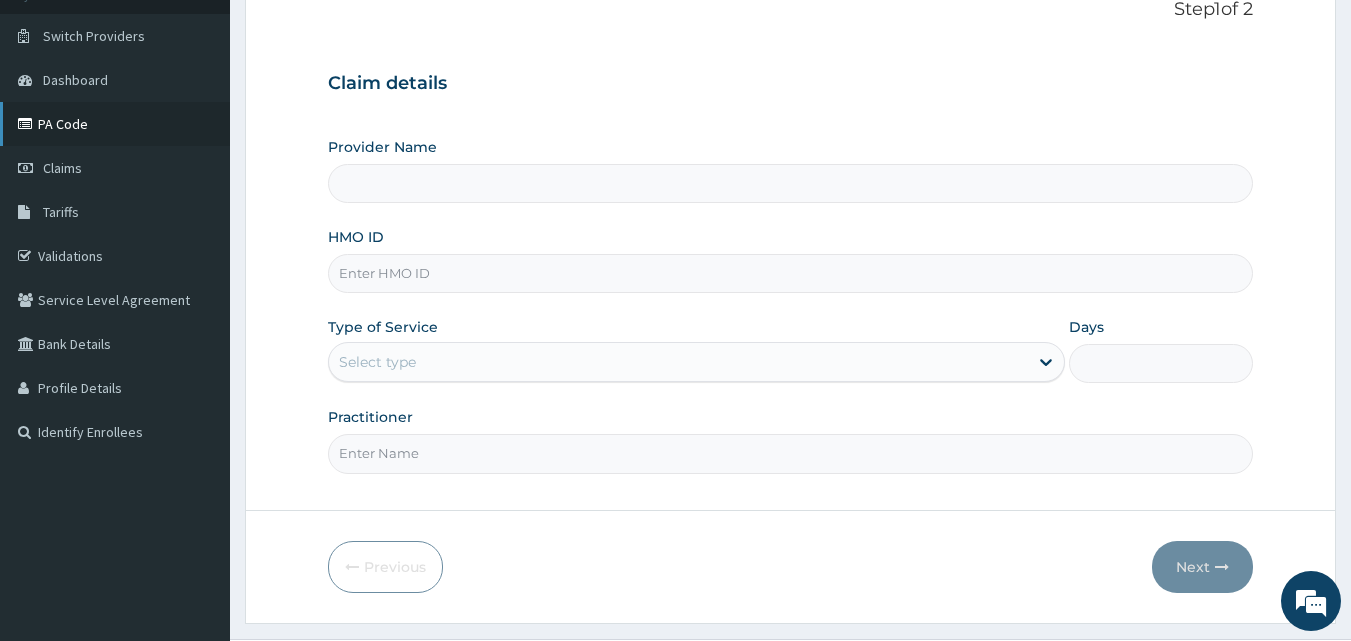 type on "LUSCENT HOSPITAL" 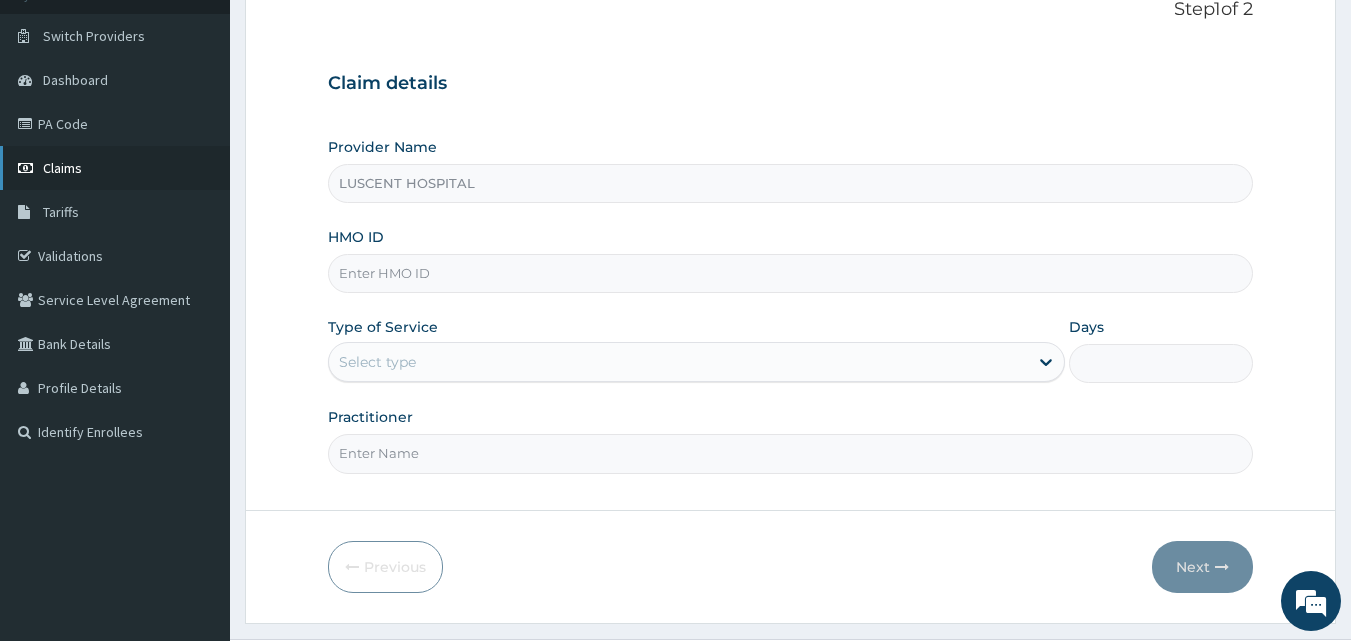 click on "Claims" at bounding box center [115, 168] 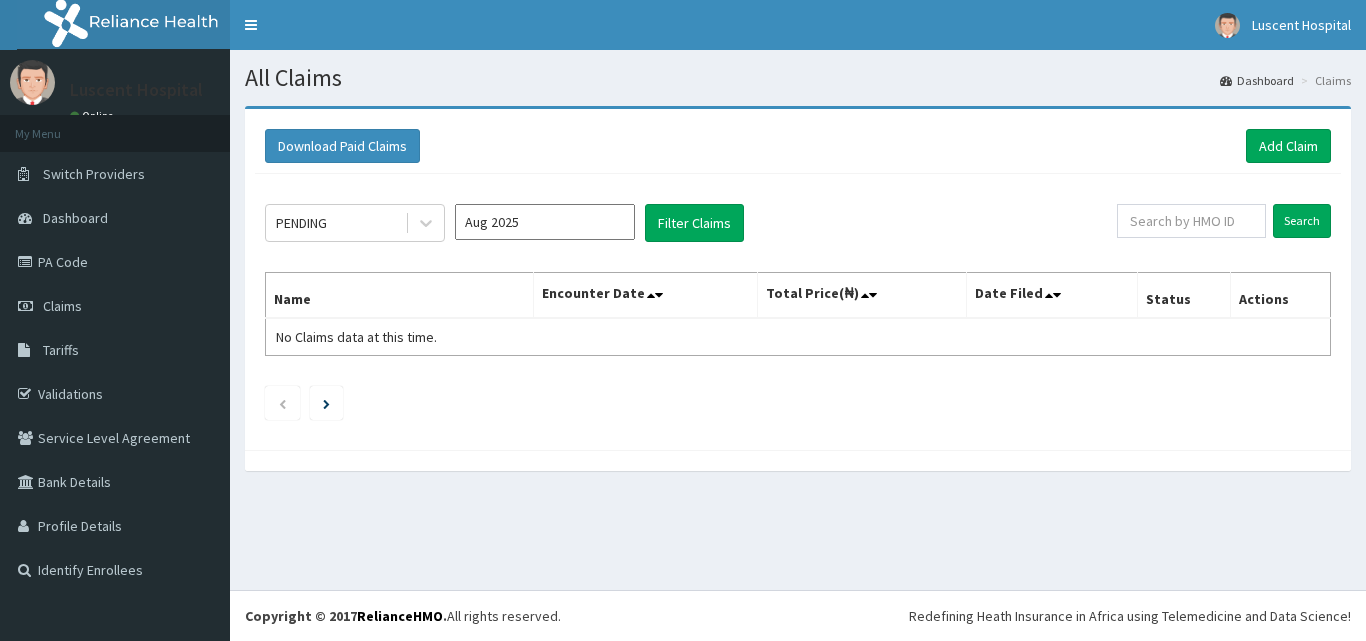 scroll, scrollTop: 0, scrollLeft: 0, axis: both 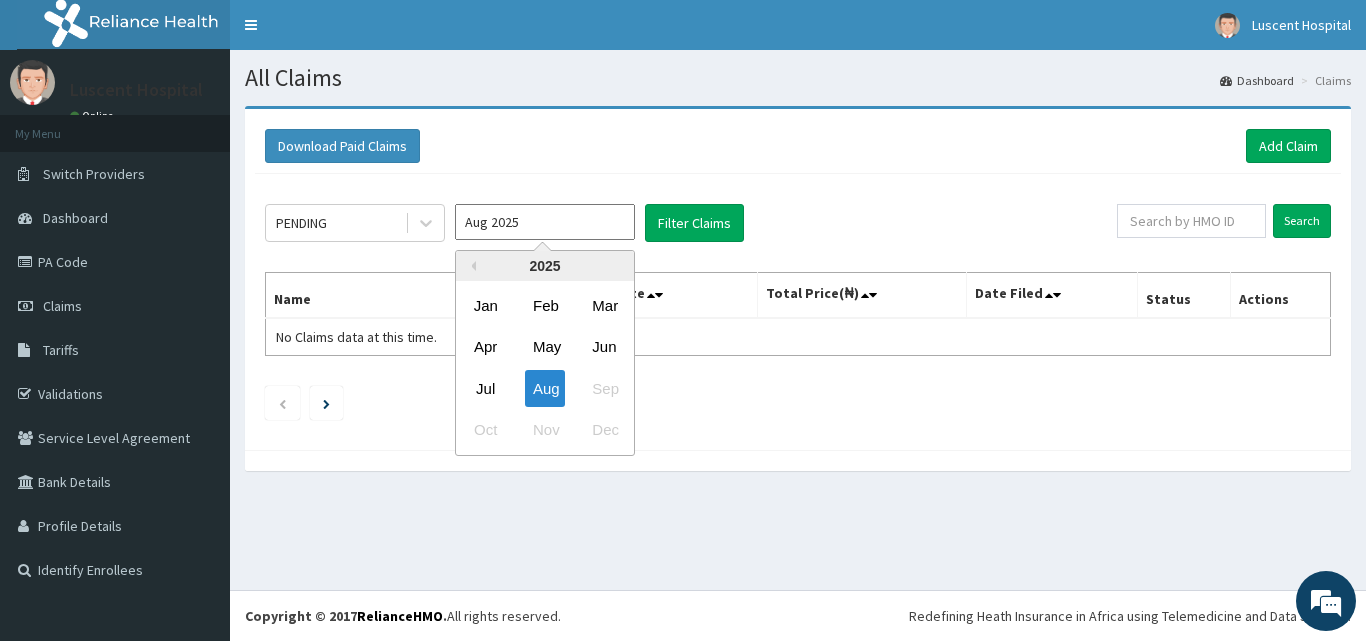 click on "Aug 2025" at bounding box center (545, 222) 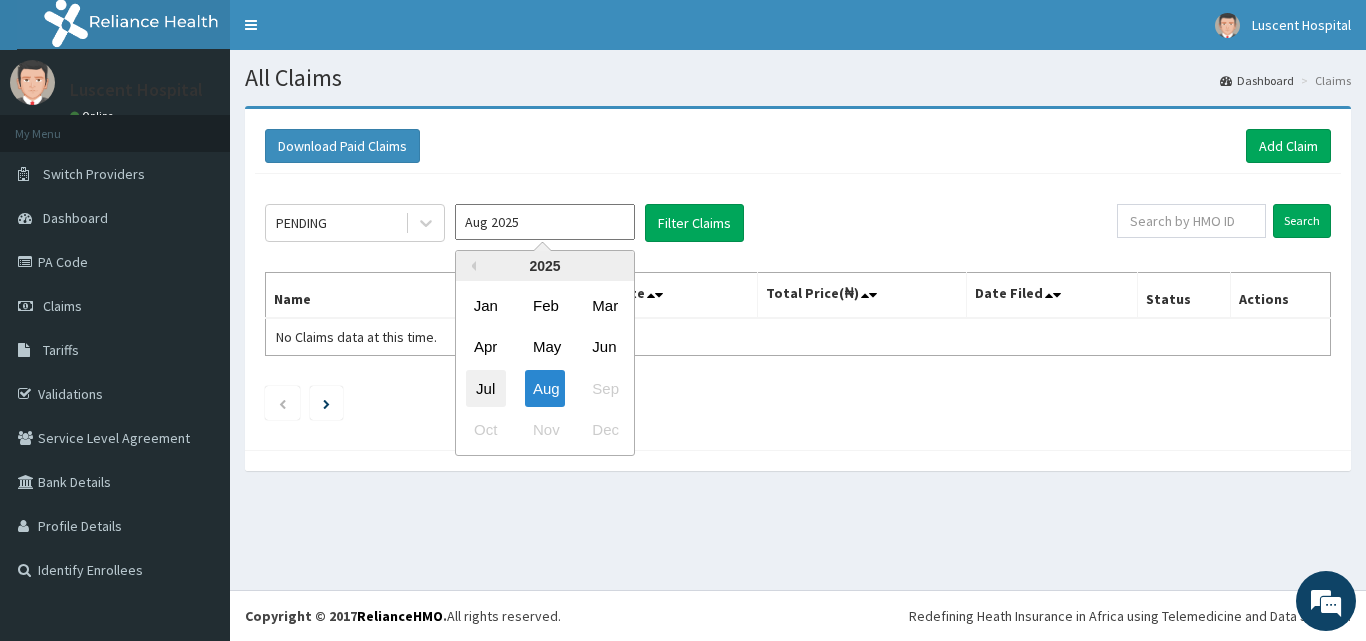 click on "Jul" at bounding box center [486, 388] 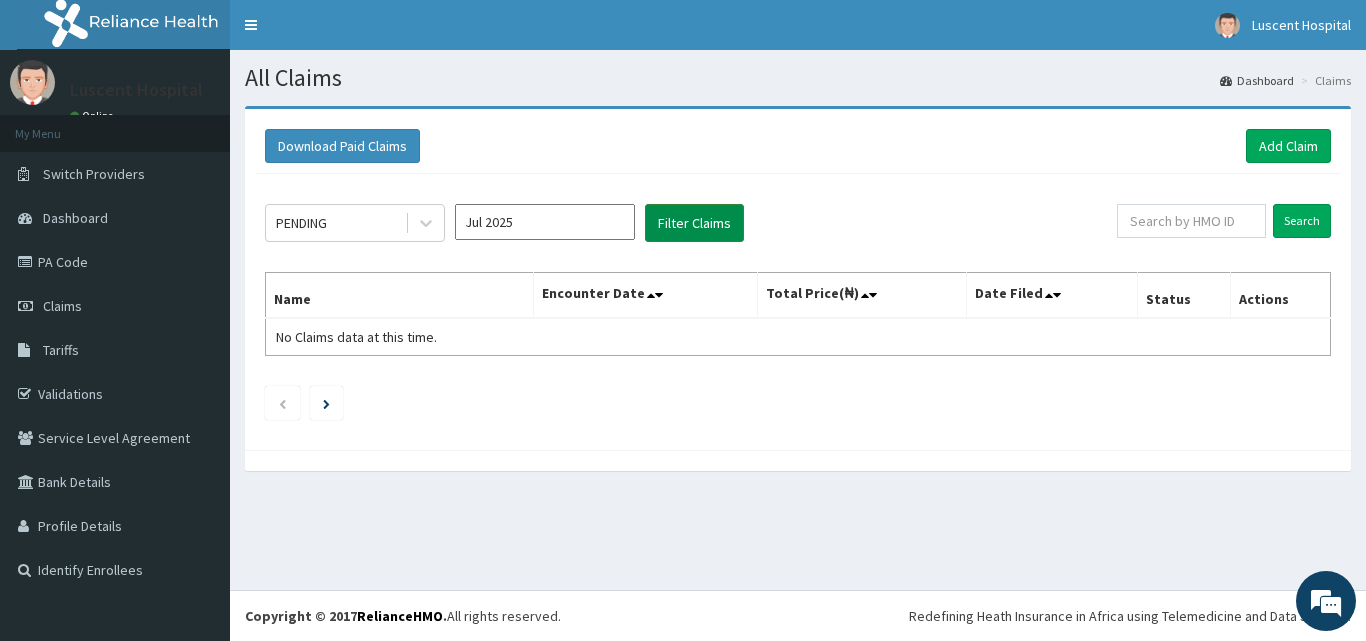click on "Filter Claims" at bounding box center [694, 223] 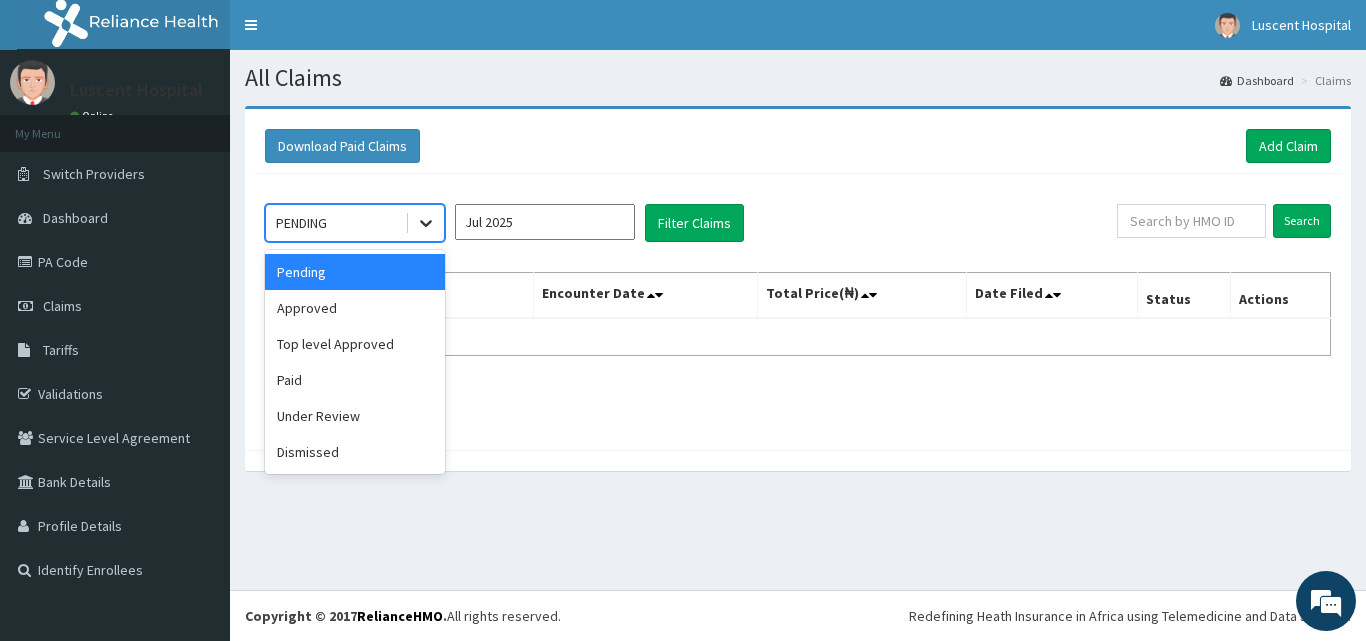 click 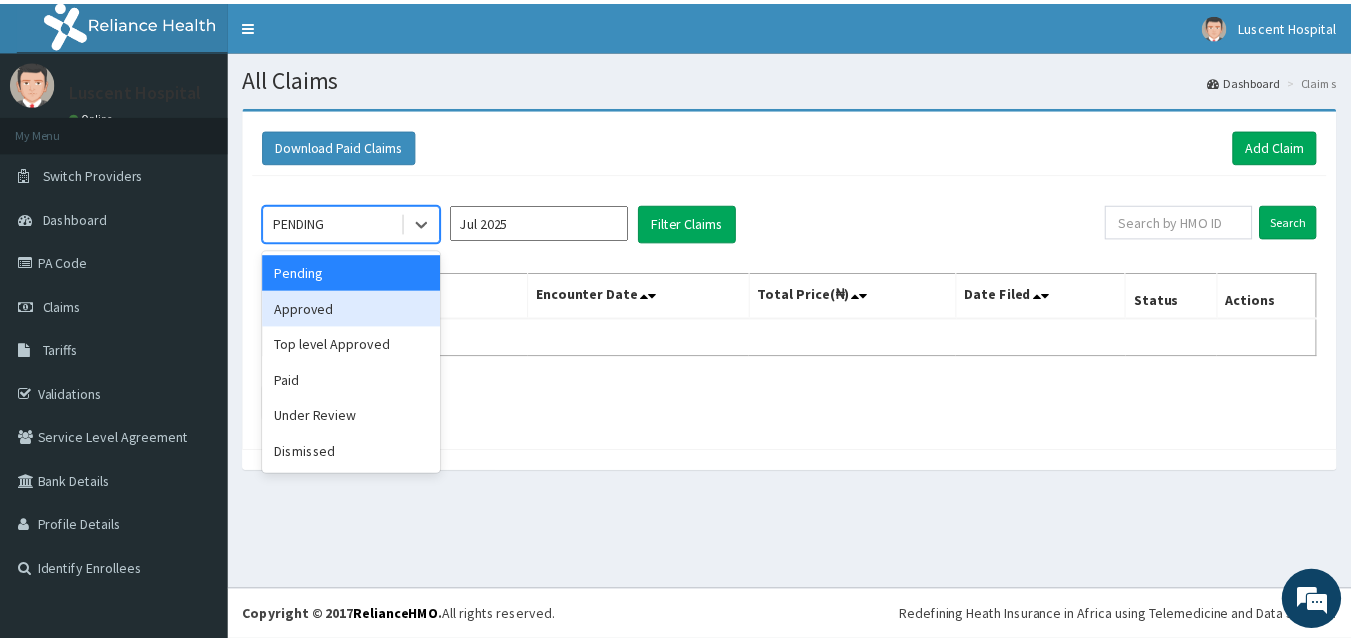 scroll, scrollTop: 0, scrollLeft: 0, axis: both 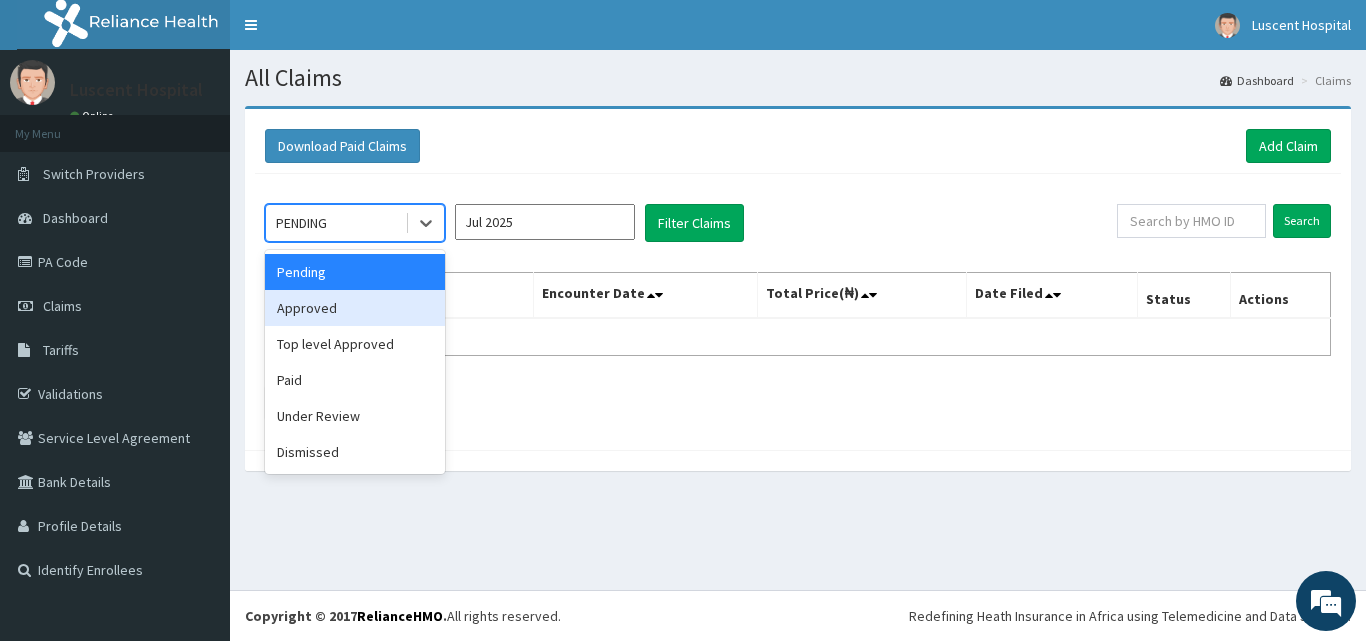 click on "Approved" at bounding box center (355, 308) 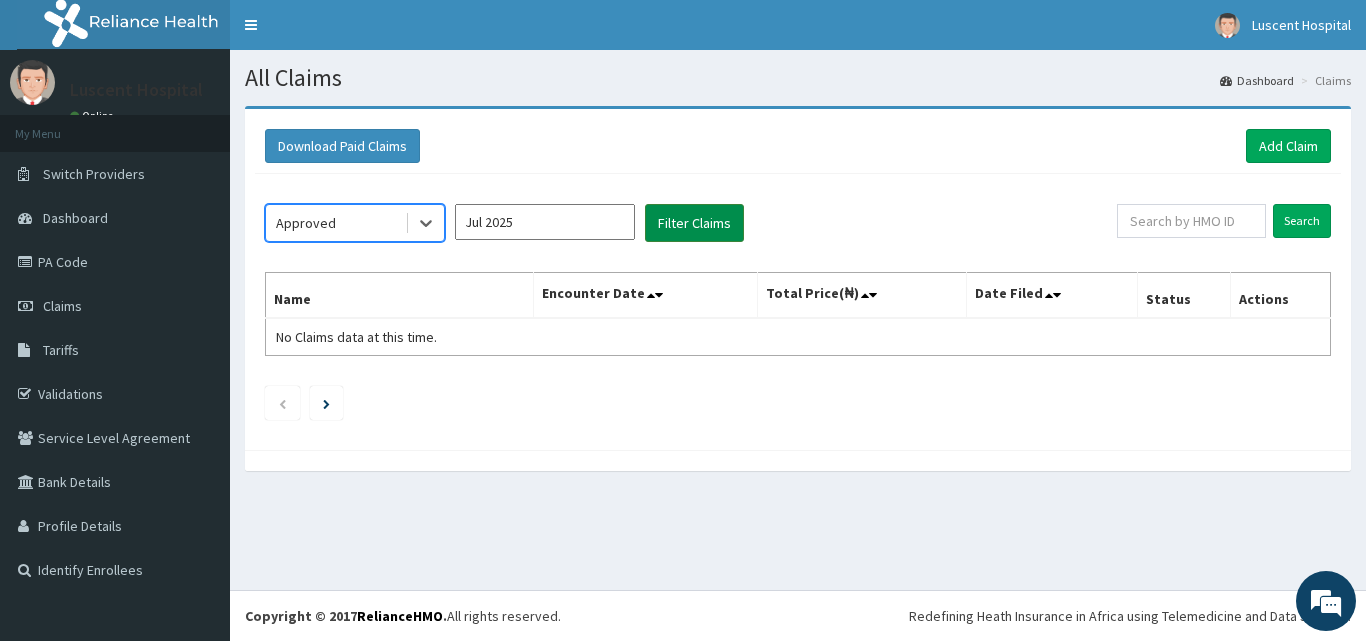 click on "Filter Claims" at bounding box center (694, 223) 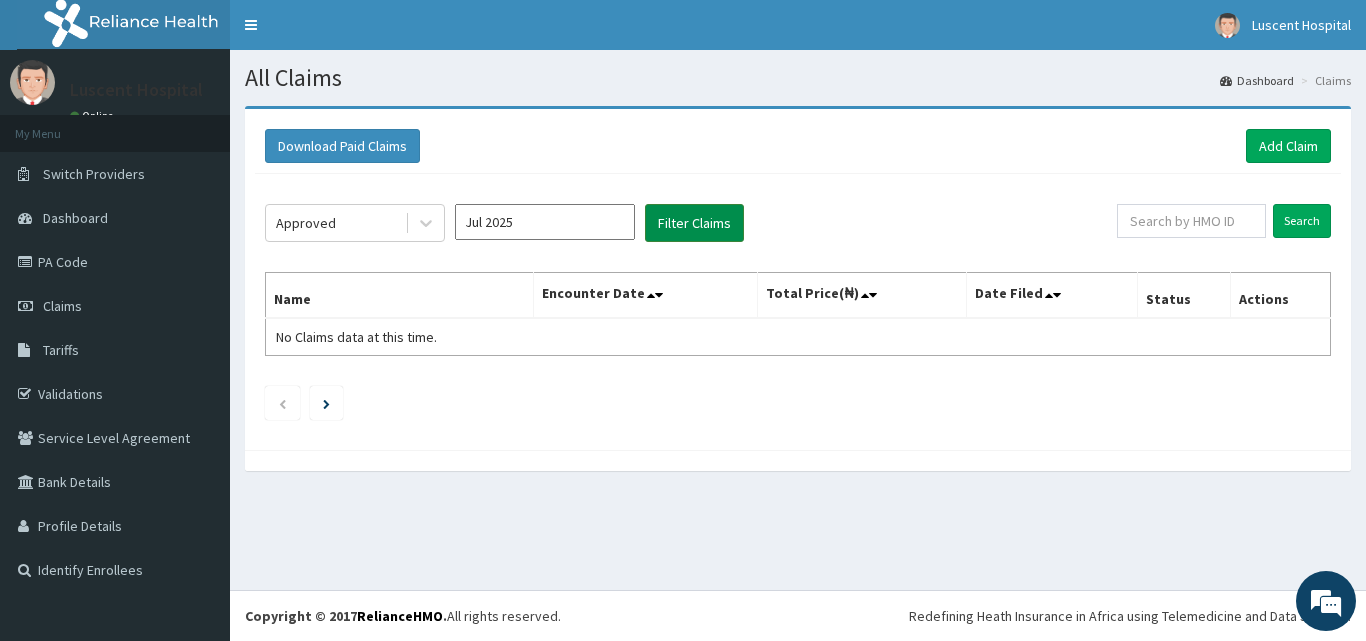 click on "Filter Claims" at bounding box center (694, 223) 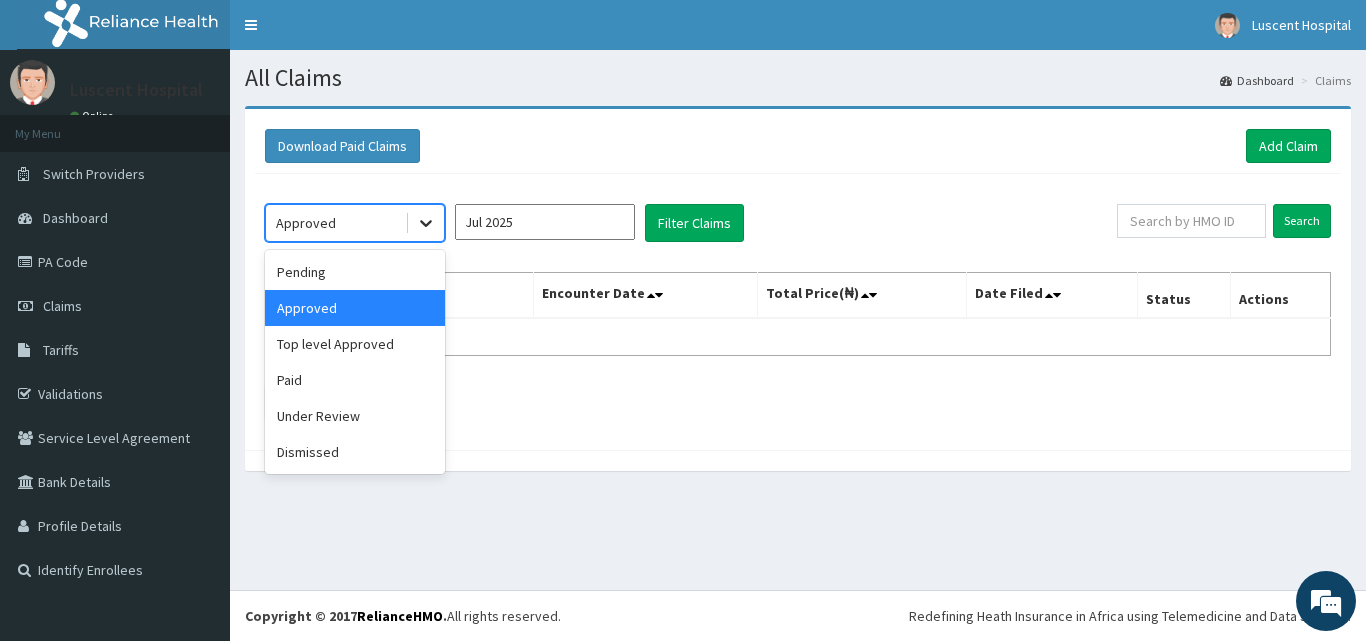 click 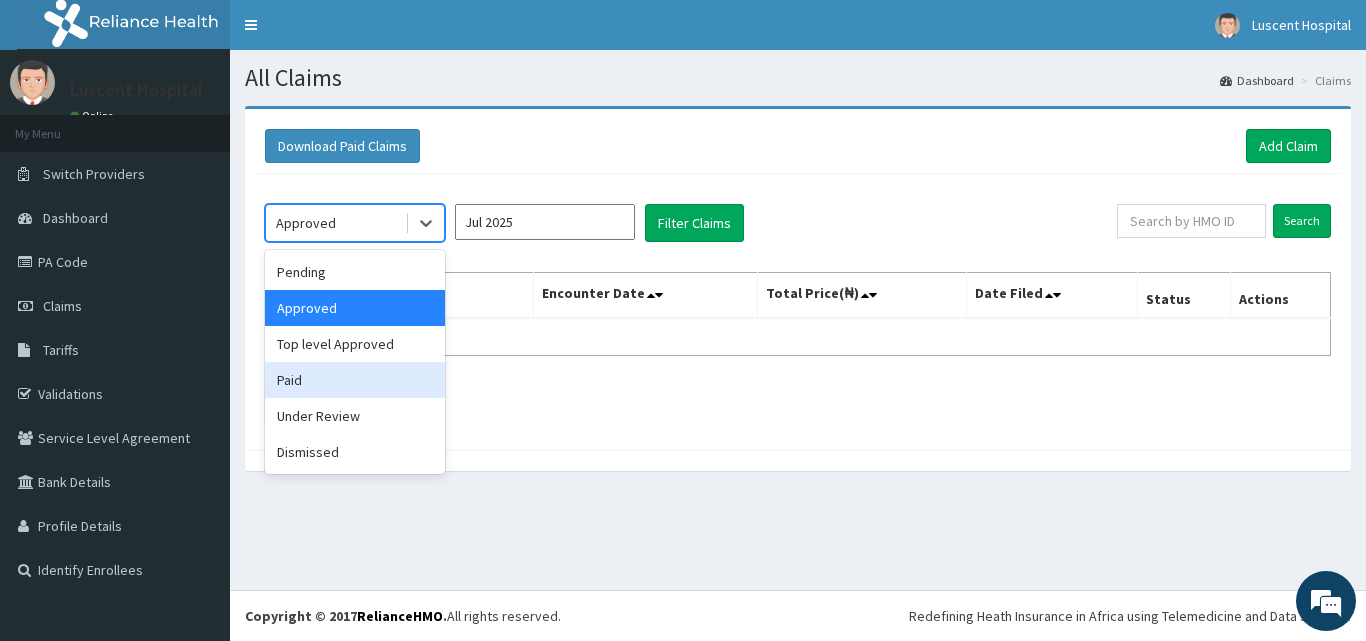 click on "Paid" at bounding box center (355, 380) 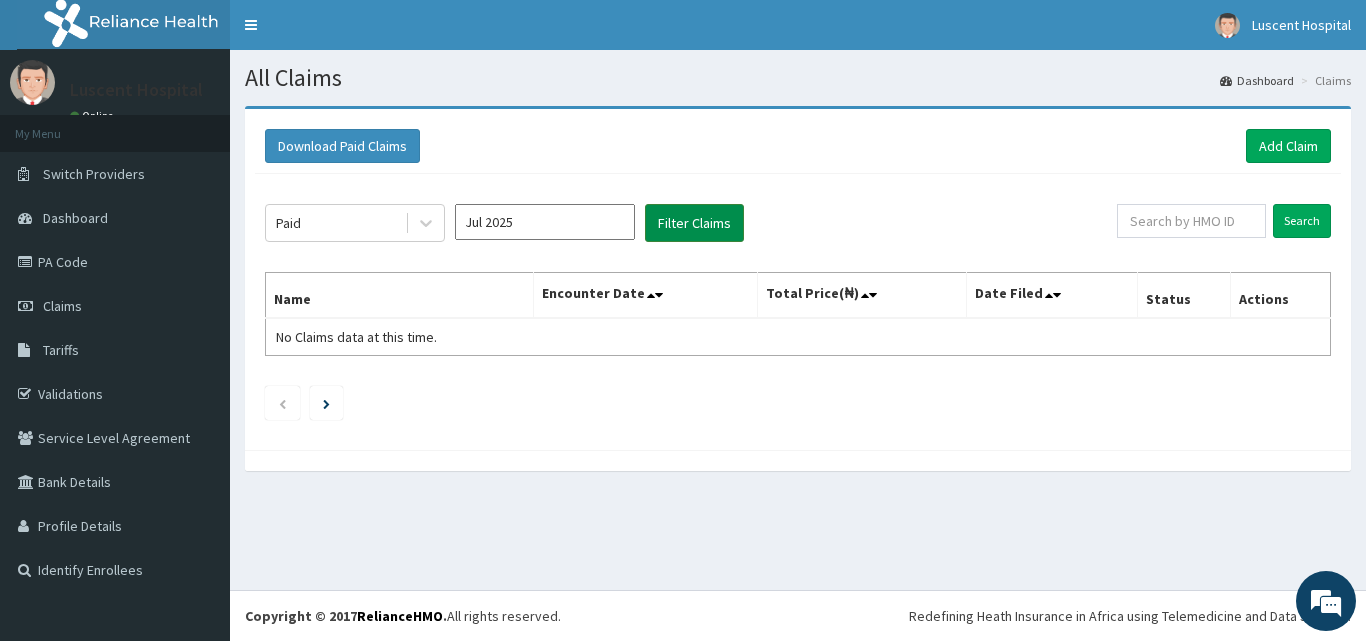 click on "Filter Claims" at bounding box center [694, 223] 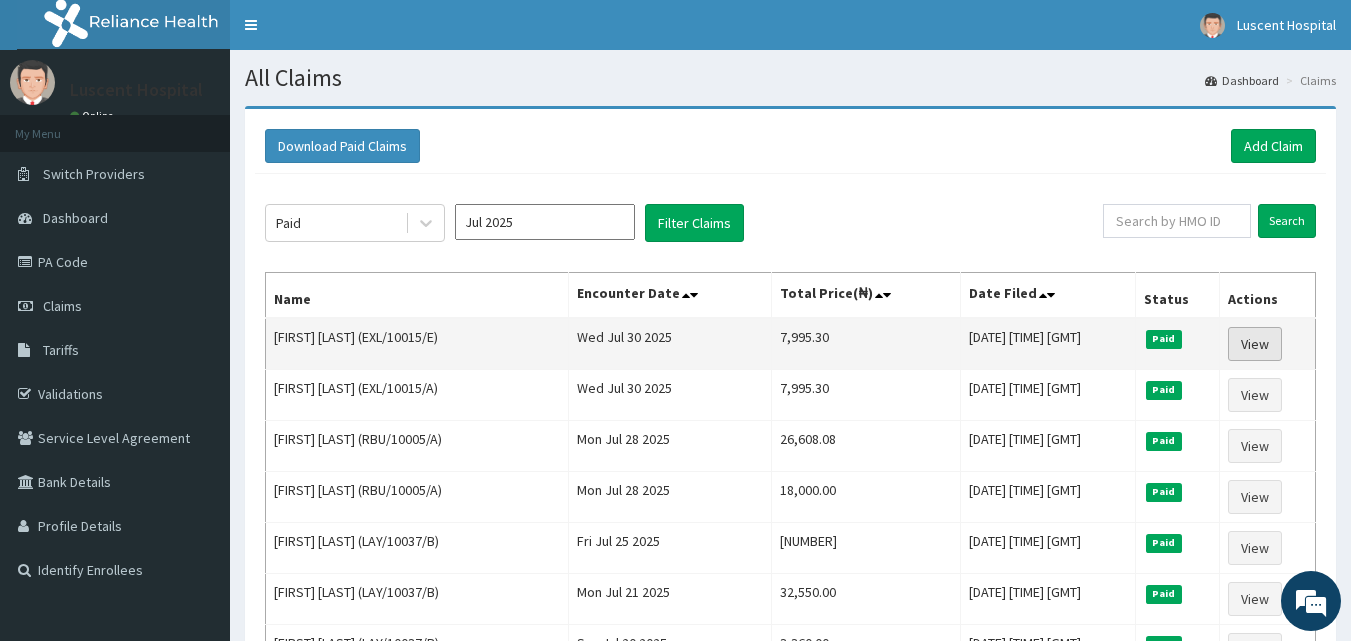 click on "View" at bounding box center [1255, 344] 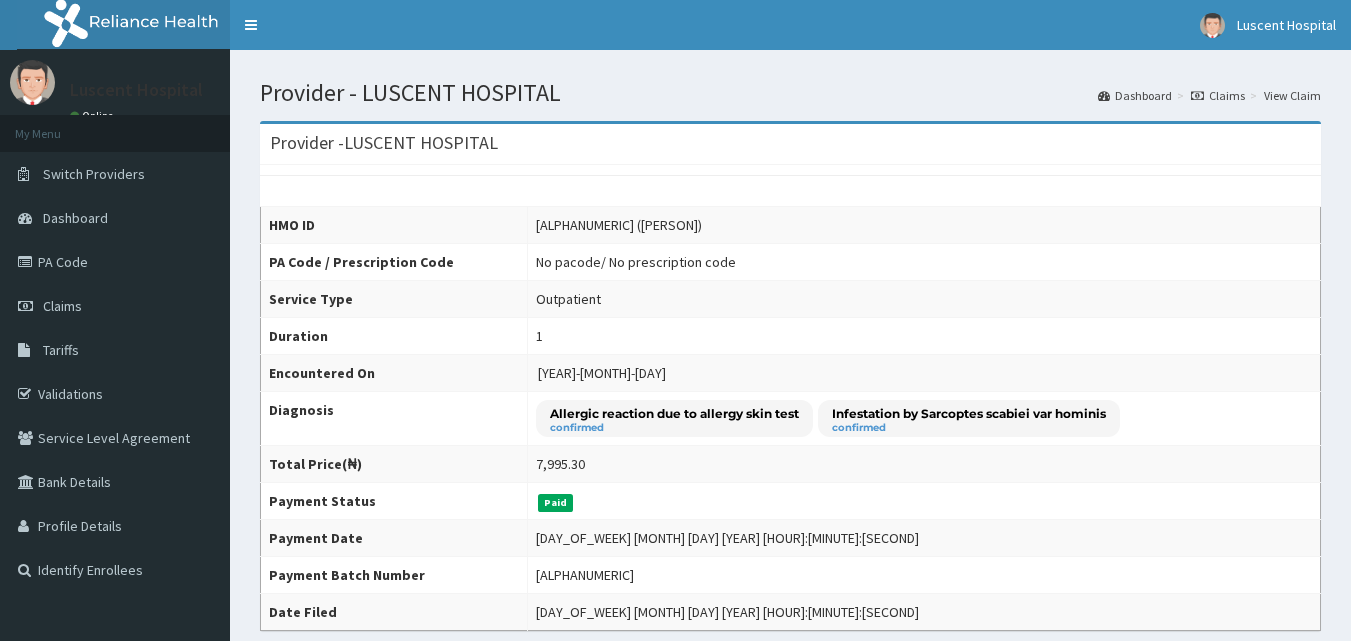 scroll, scrollTop: 0, scrollLeft: 0, axis: both 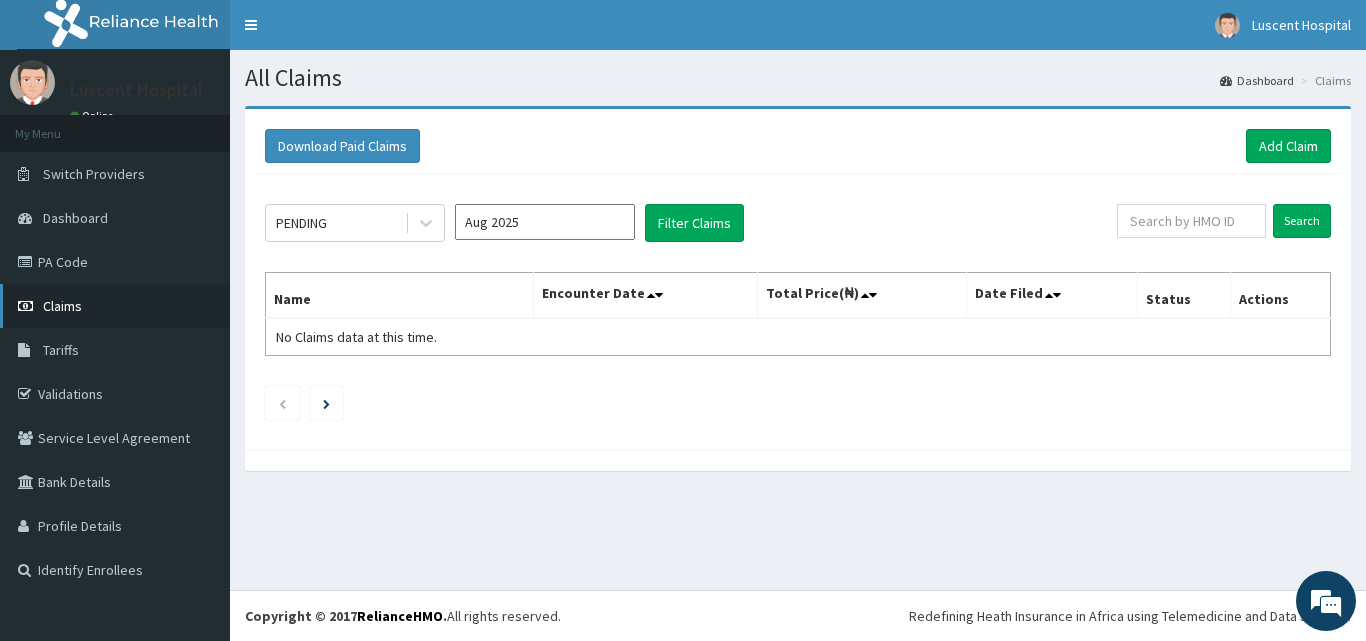 click on "Claims" at bounding box center (115, 306) 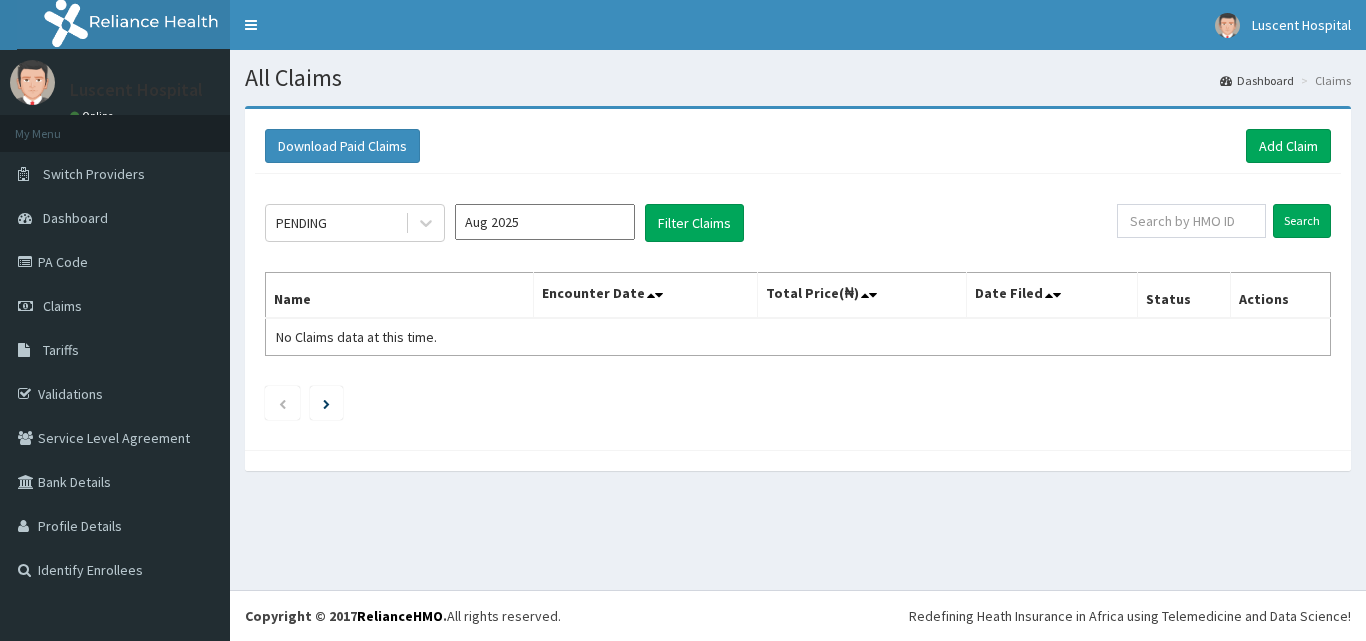 scroll, scrollTop: 0, scrollLeft: 0, axis: both 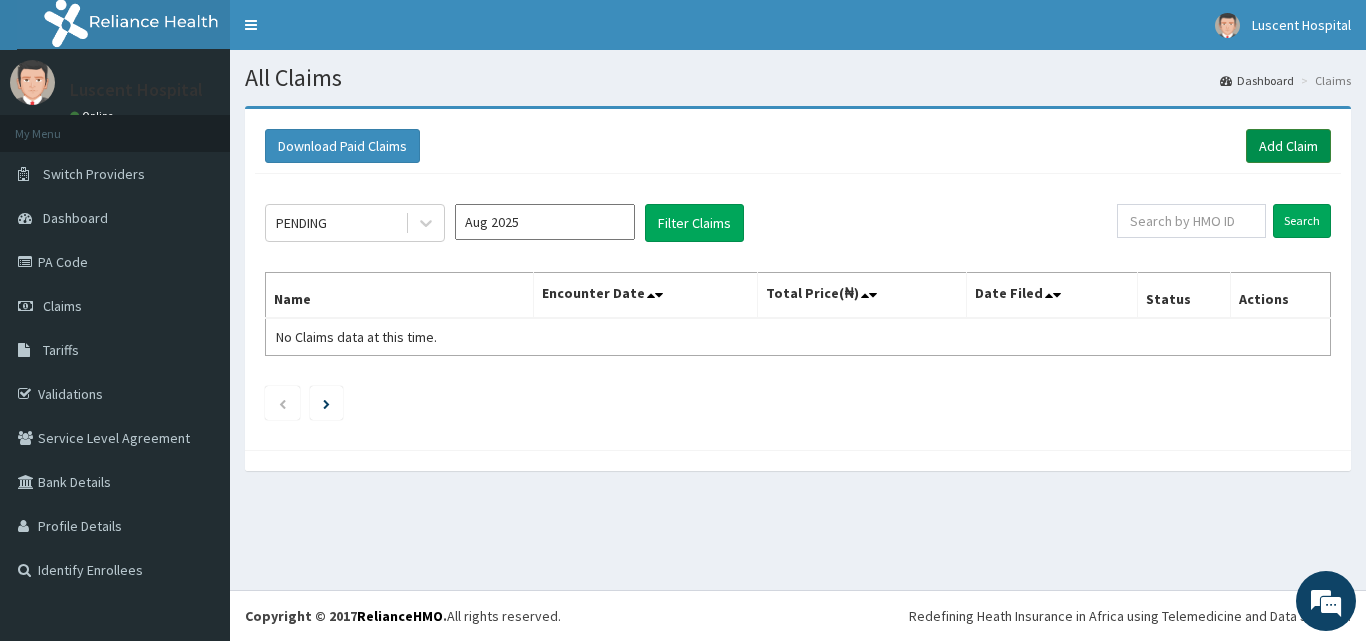 click on "Add Claim" at bounding box center (1288, 146) 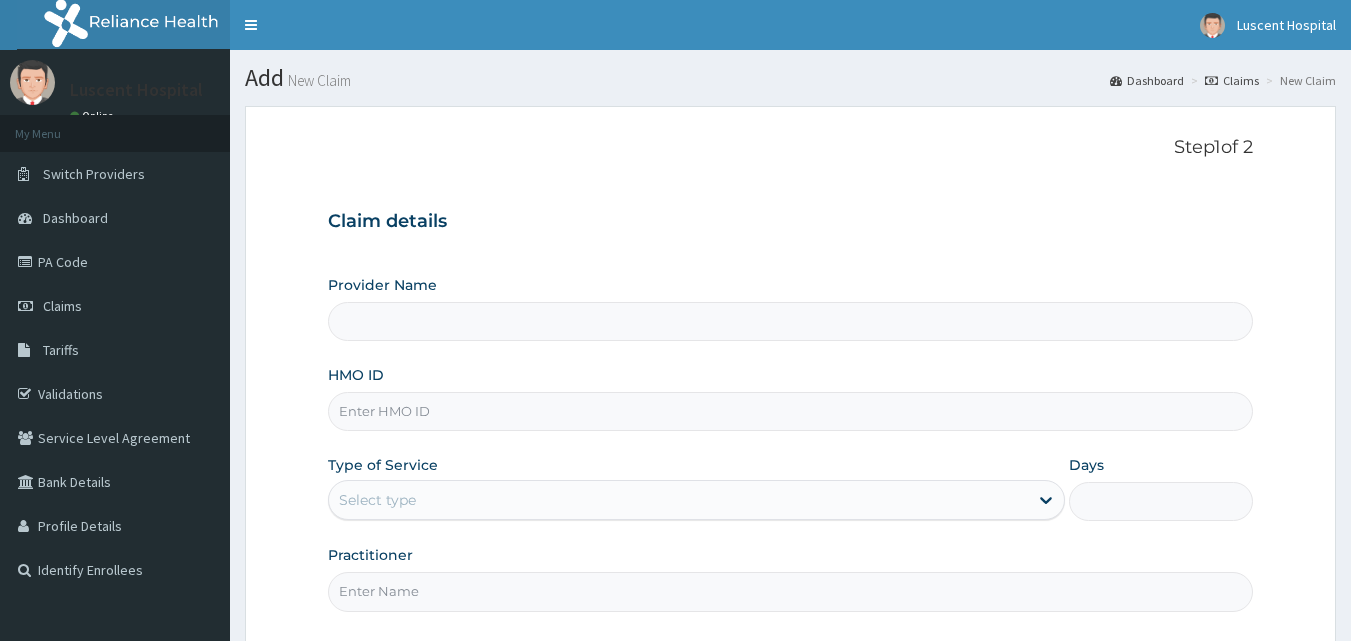 scroll, scrollTop: 0, scrollLeft: 0, axis: both 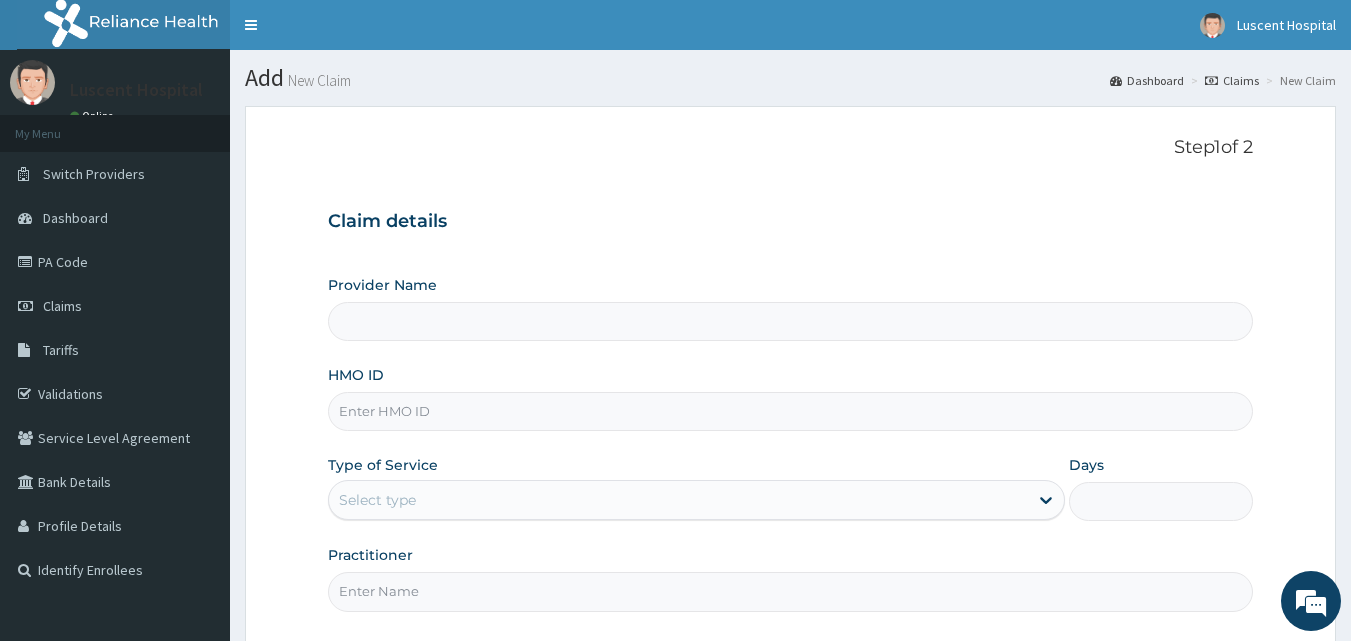 type on "LUSCENT HOSPITAL" 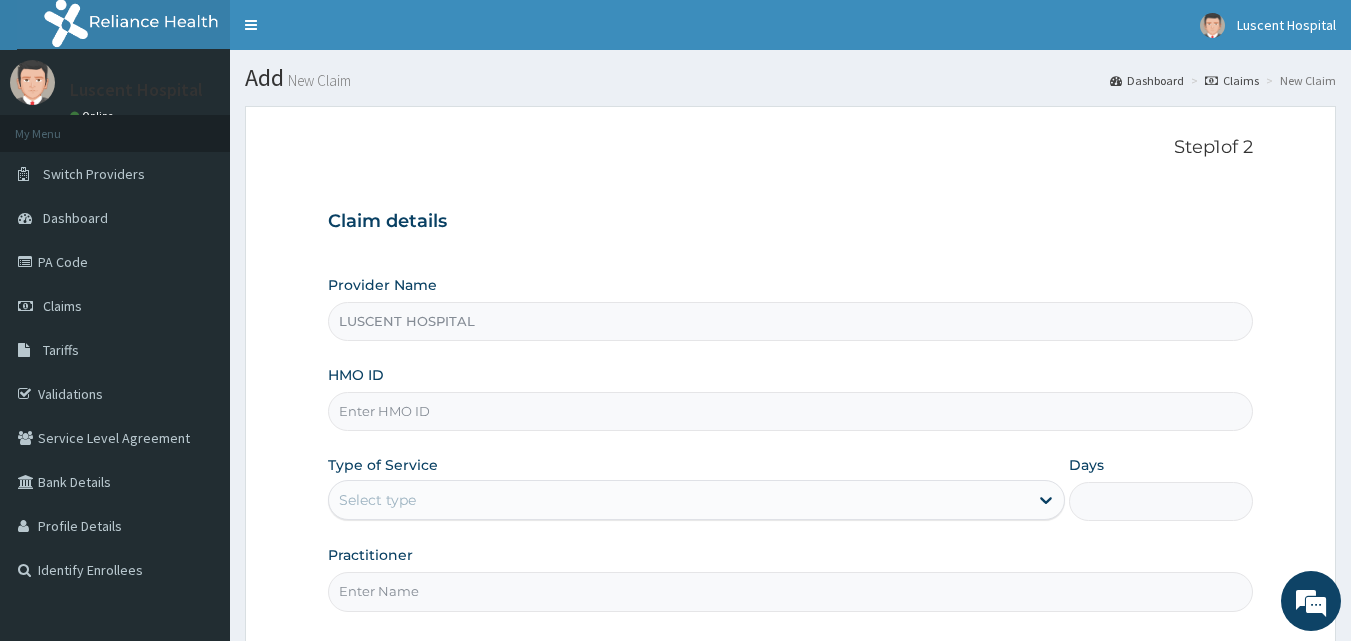 click on "Practitioner" at bounding box center [791, 591] 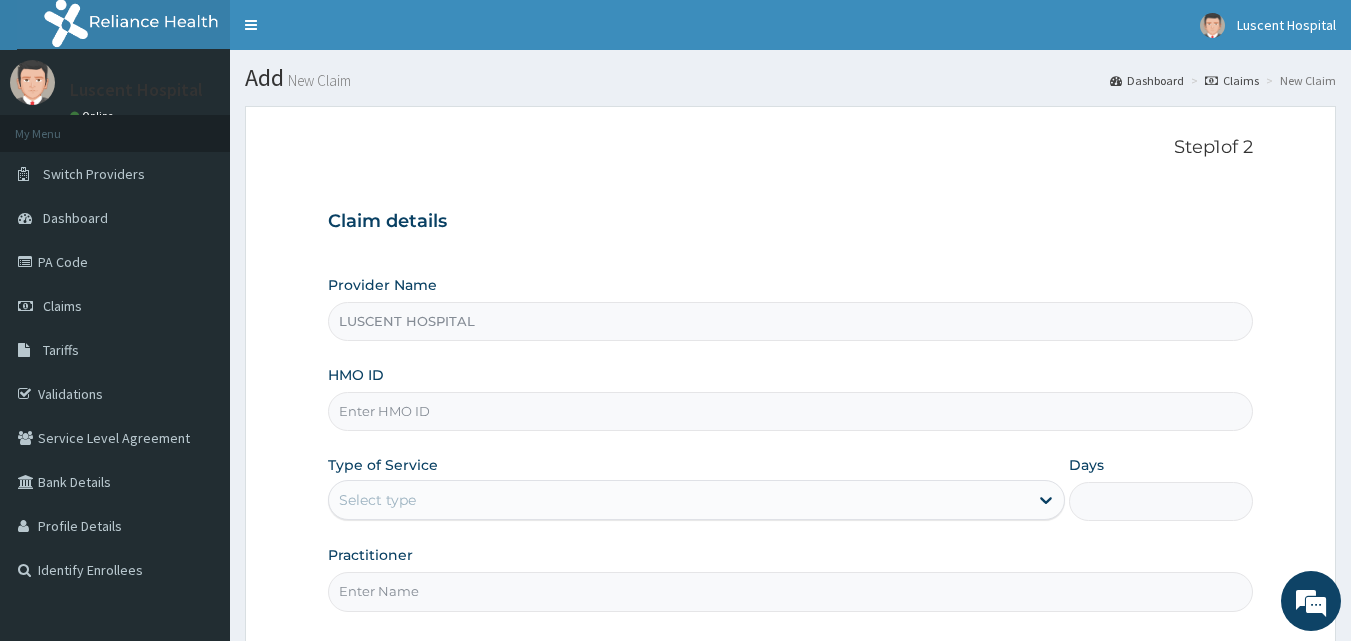 paste on "RBU/10005/A" 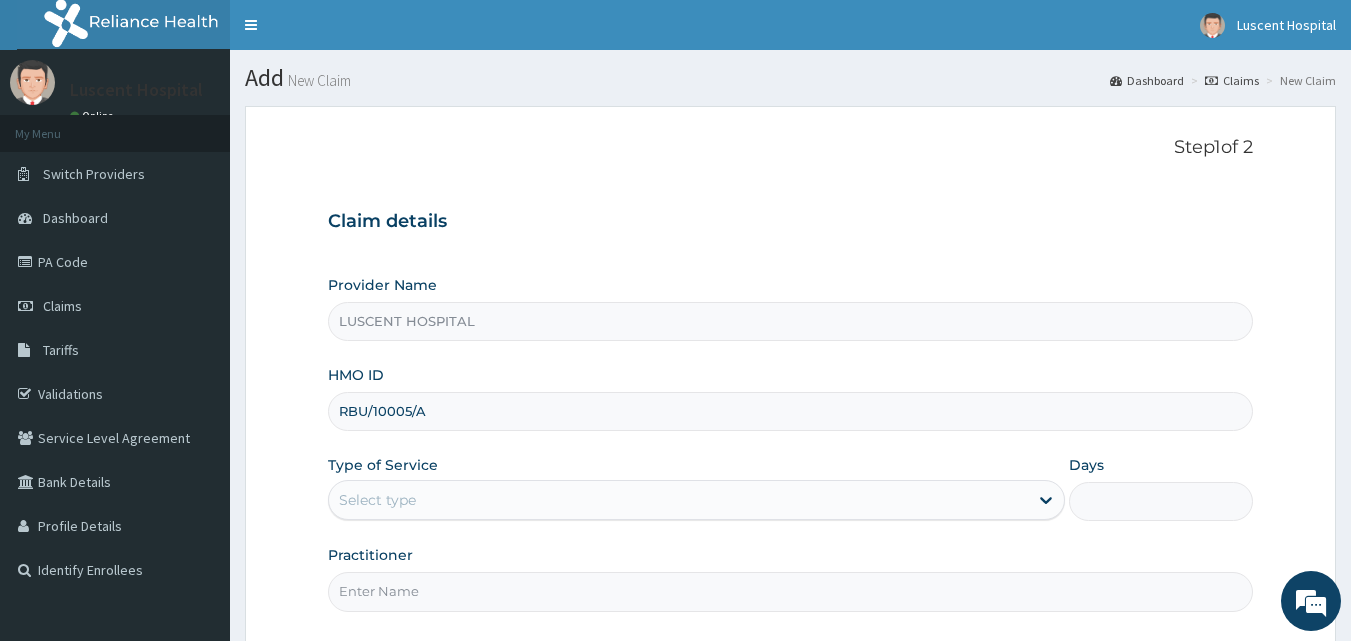 type on "RBU/10005/A" 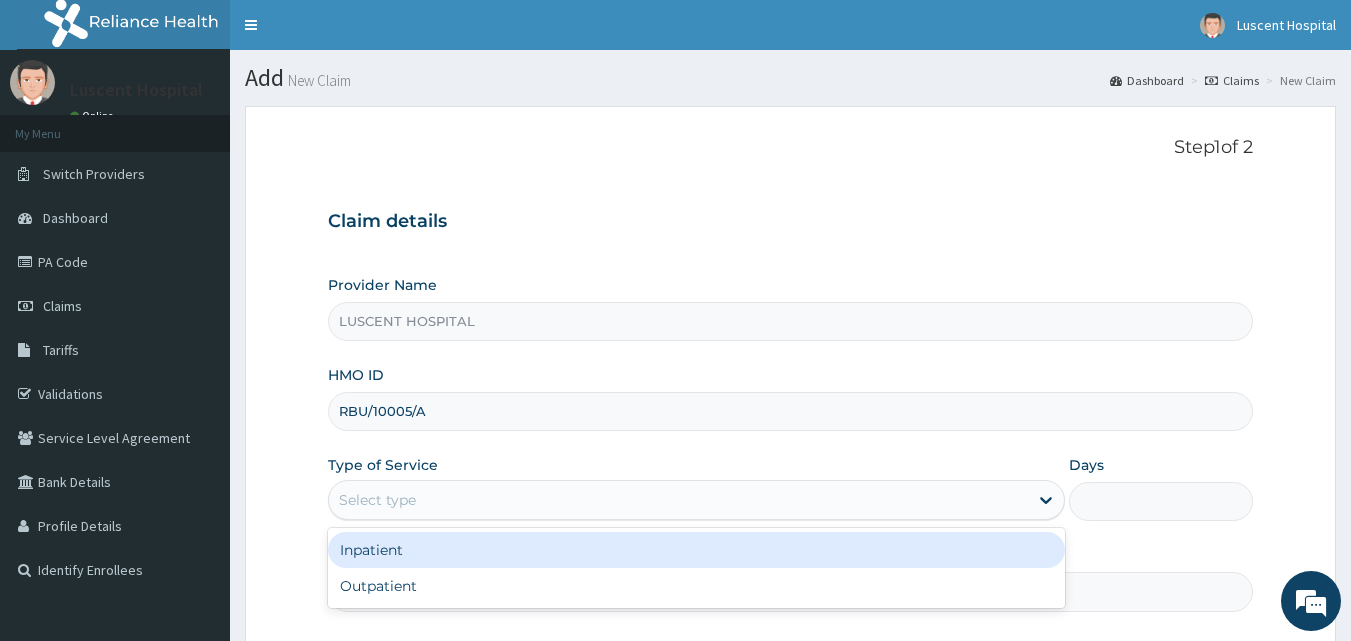 scroll, scrollTop: 0, scrollLeft: 0, axis: both 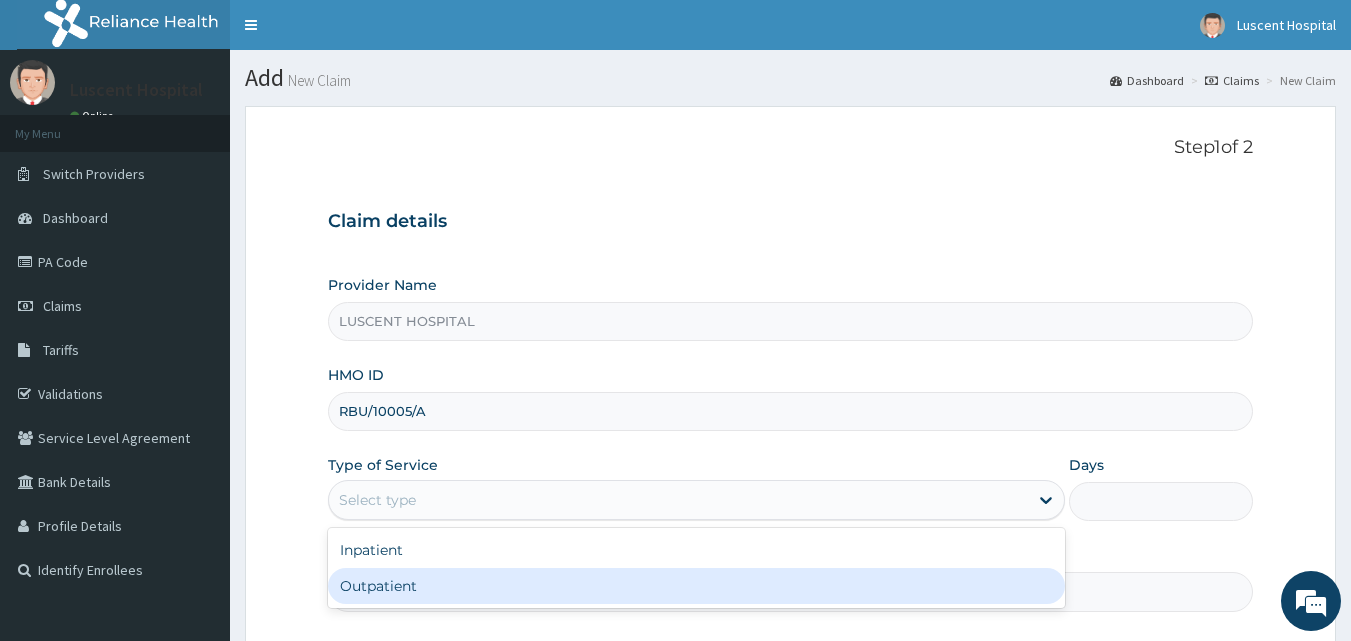 click on "Outpatient" at bounding box center (696, 586) 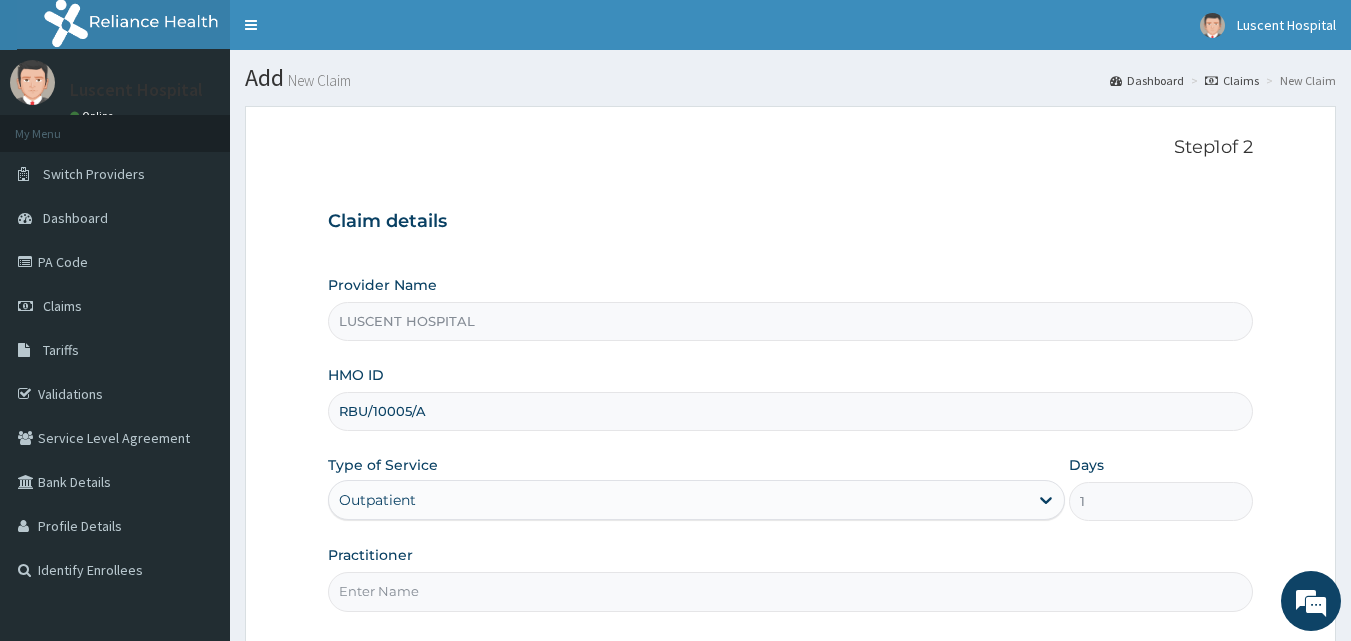 click on "Practitioner" at bounding box center (791, 591) 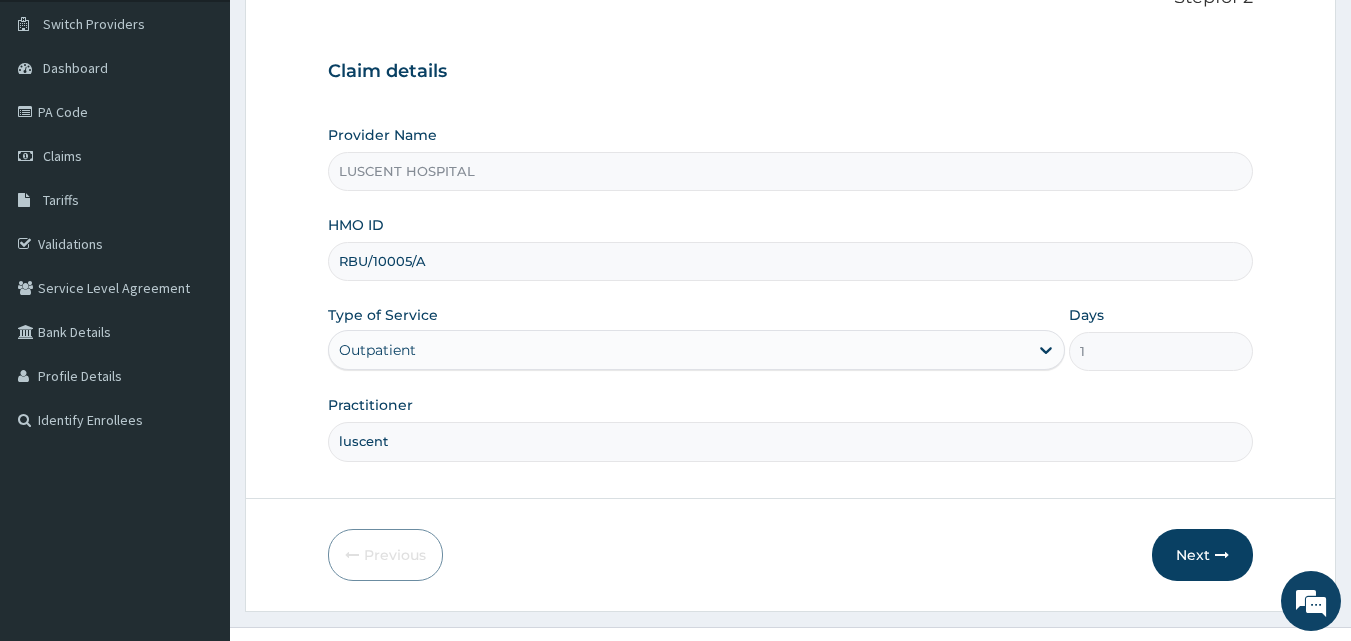 scroll, scrollTop: 180, scrollLeft: 0, axis: vertical 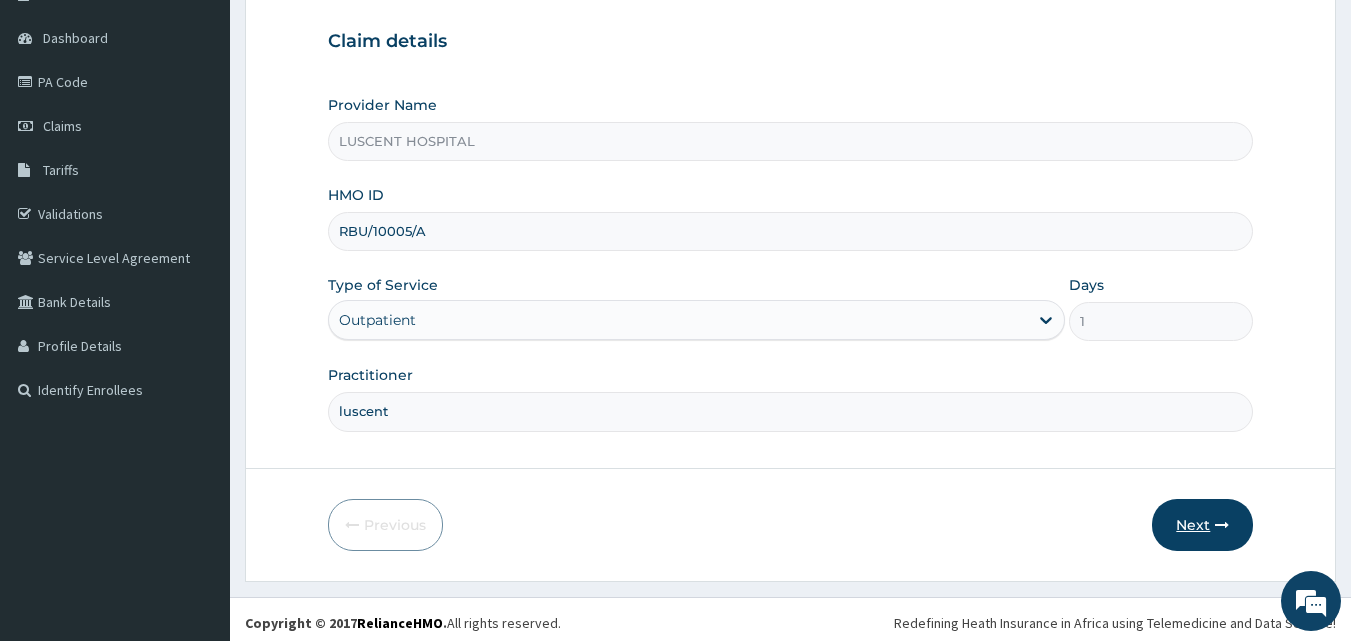 type on "luscent" 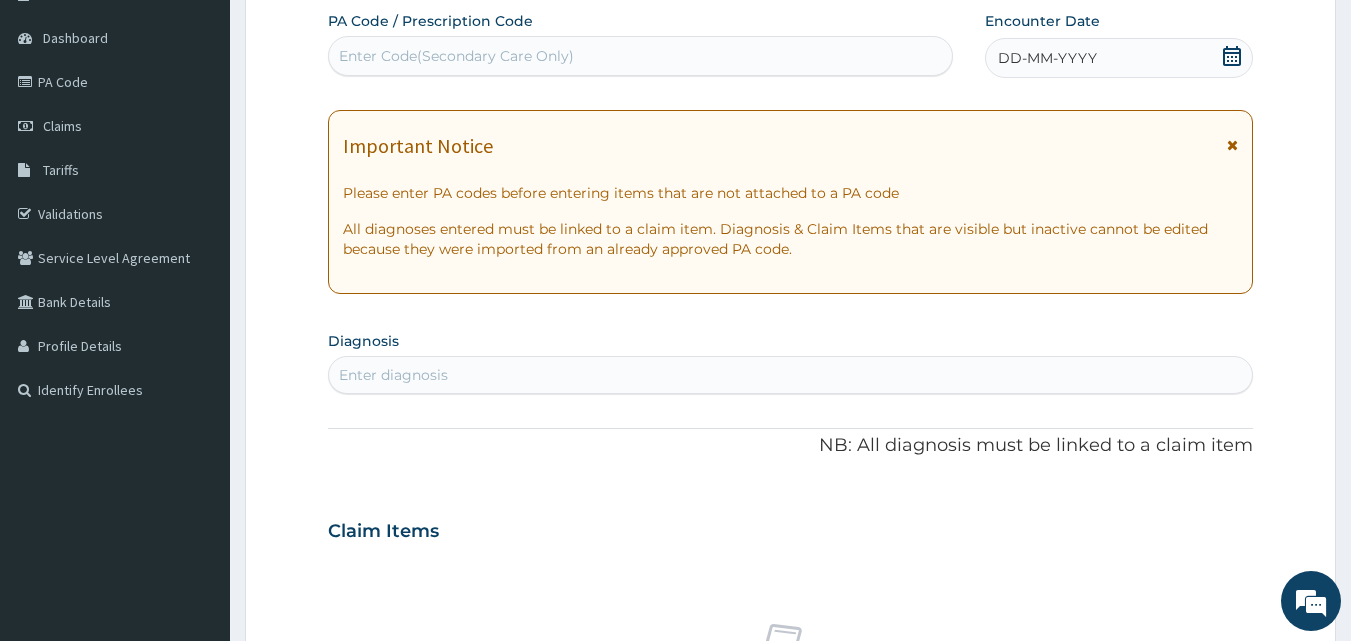 click on "Enter Code(Secondary Care Only)" at bounding box center (456, 56) 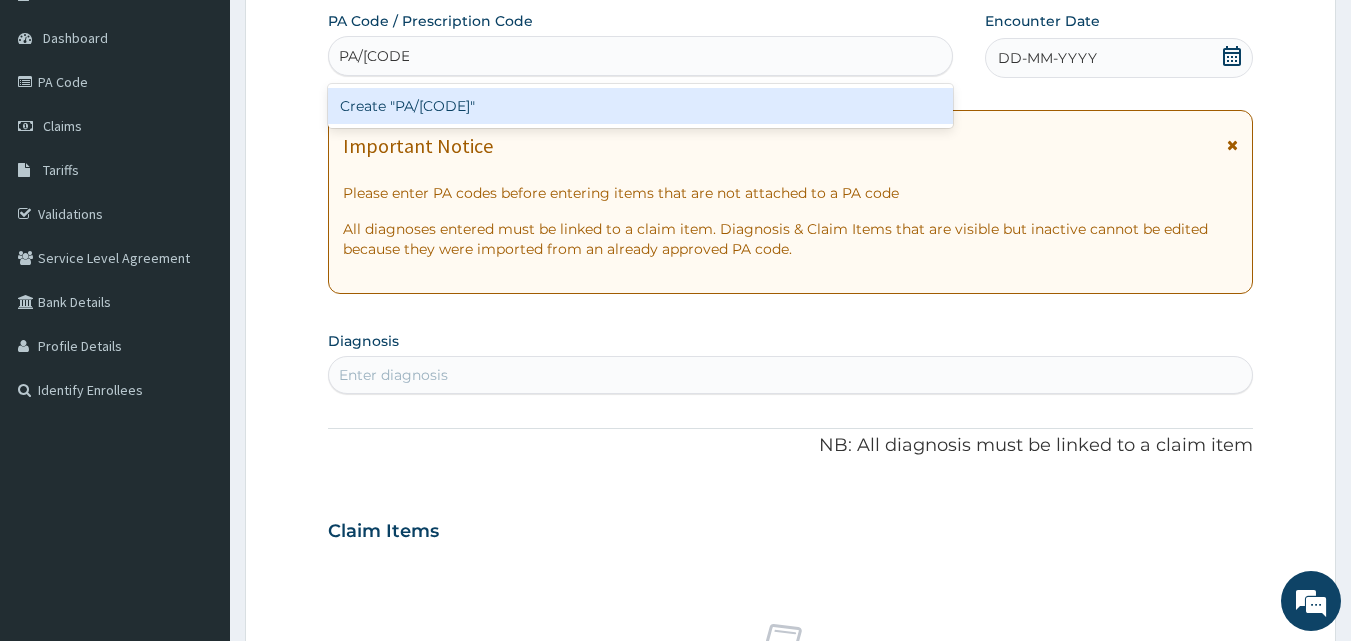 click on "Create "PA/617071"" at bounding box center [641, 106] 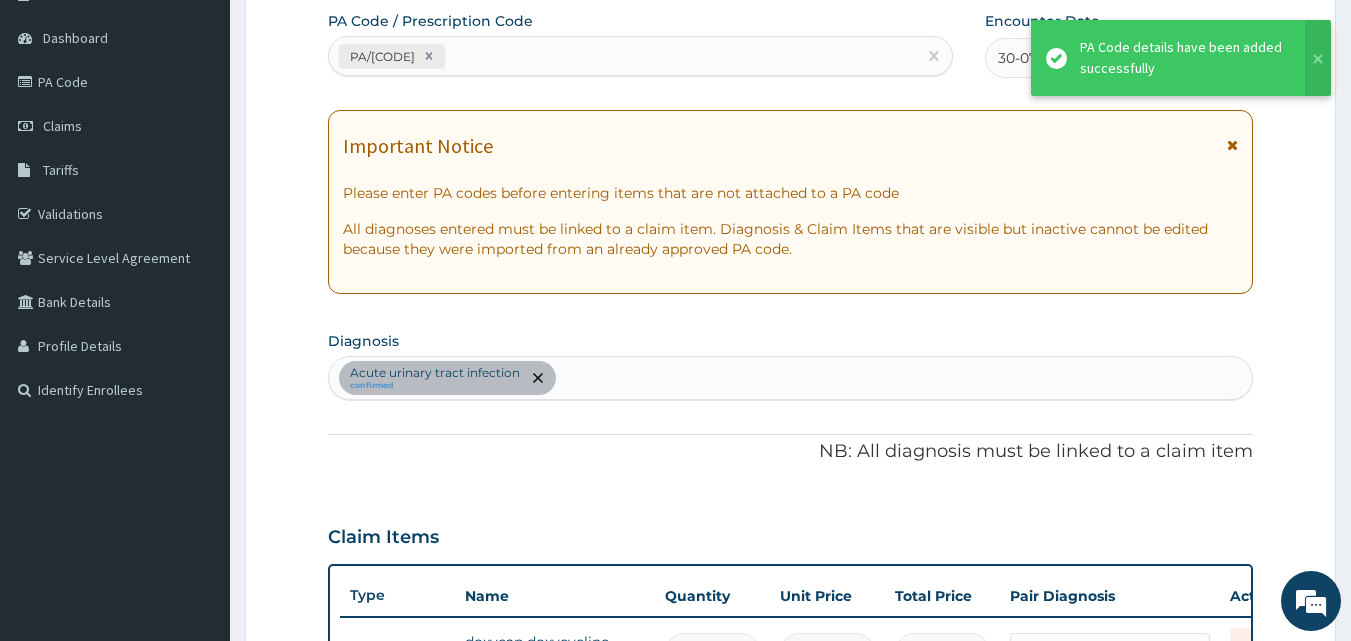 scroll, scrollTop: 650, scrollLeft: 0, axis: vertical 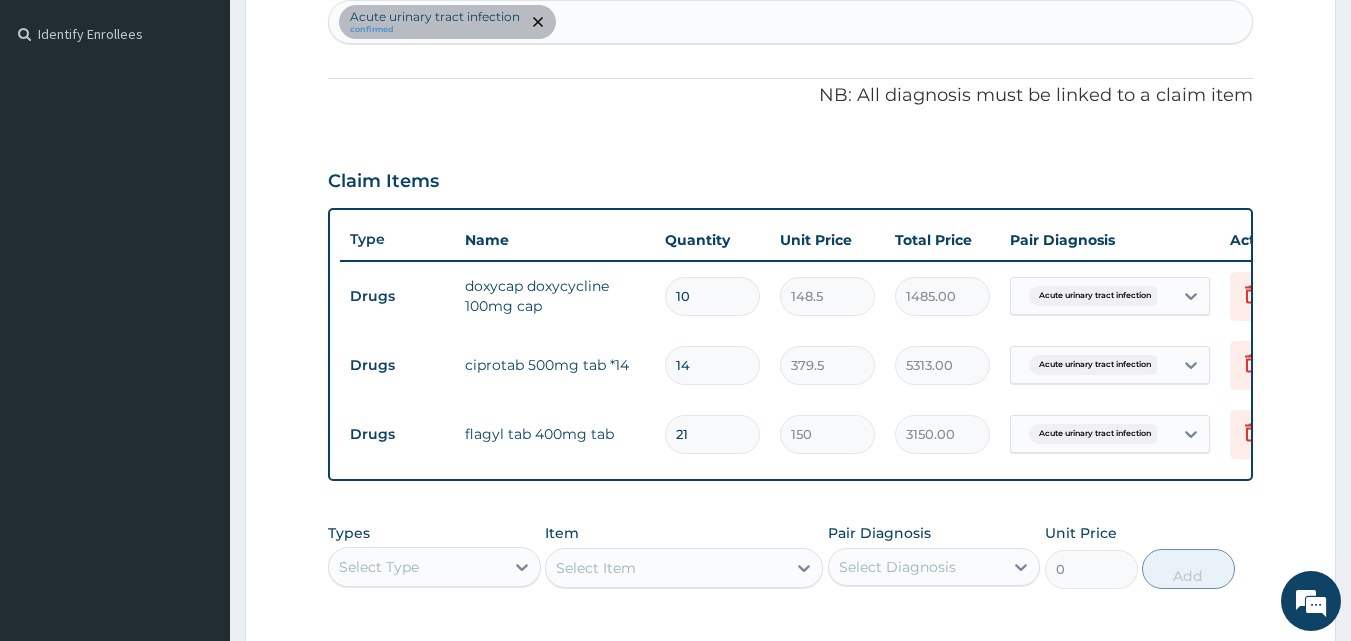 click on "Step  2  of 2 PA Code / Prescription Code PA/617071 Encounter Date 30-07-2025 Important Notice Please enter PA codes before entering items that are not attached to a PA code   All diagnoses entered must be linked to a claim item. Diagnosis & Claim Items that are visible but inactive cannot be edited because they were imported from an already approved PA code. Diagnosis Acute urinary tract infection confirmed NB: All diagnosis must be linked to a claim item Claim Items Type Name Quantity Unit Price Total Price Pair Diagnosis Actions Drugs doxycap doxycycline 100mg cap 10 148.5 1485.00 Acute urinary tract infection Delete Drugs ciprotab 500mg tab *14 14 379.5 5313.00 Acute urinary tract infection Delete Drugs flagyl tab 400mg tab 21 150 3150.00 Acute urinary tract infection Delete Types Select Type Item Select Item Pair Diagnosis Select Diagnosis Unit Price 0 Add Comment     Previous   Submit" at bounding box center (790, 226) 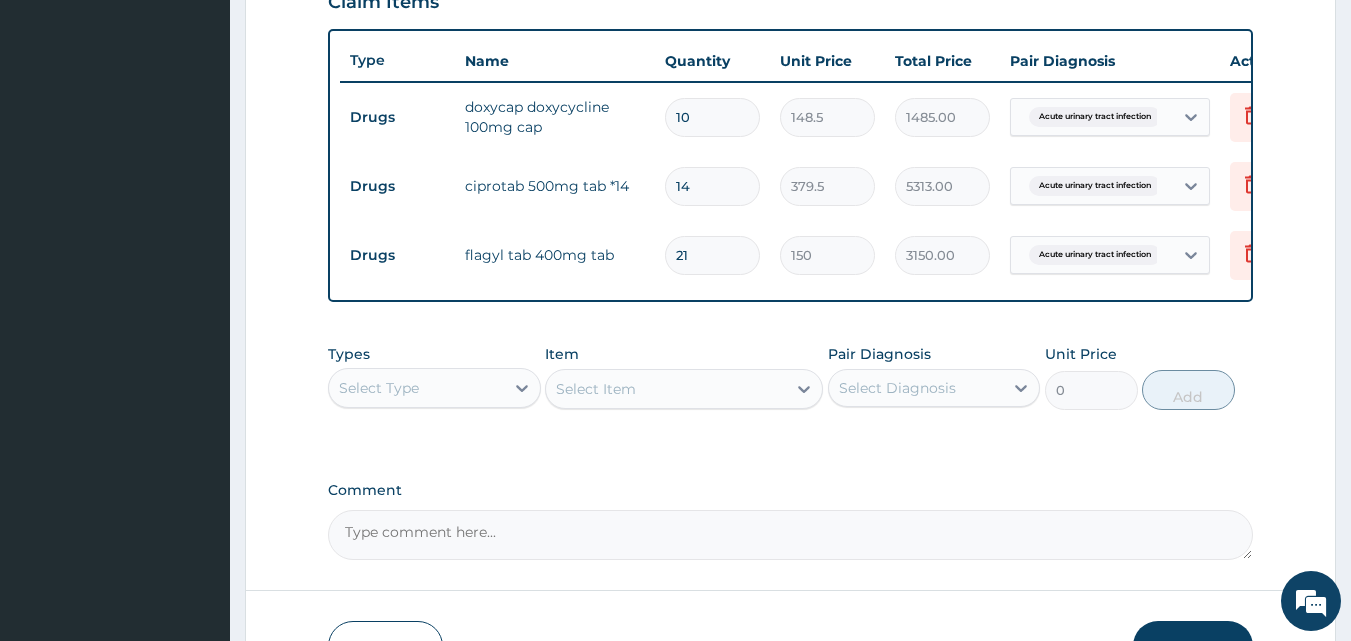 scroll, scrollTop: 722, scrollLeft: 0, axis: vertical 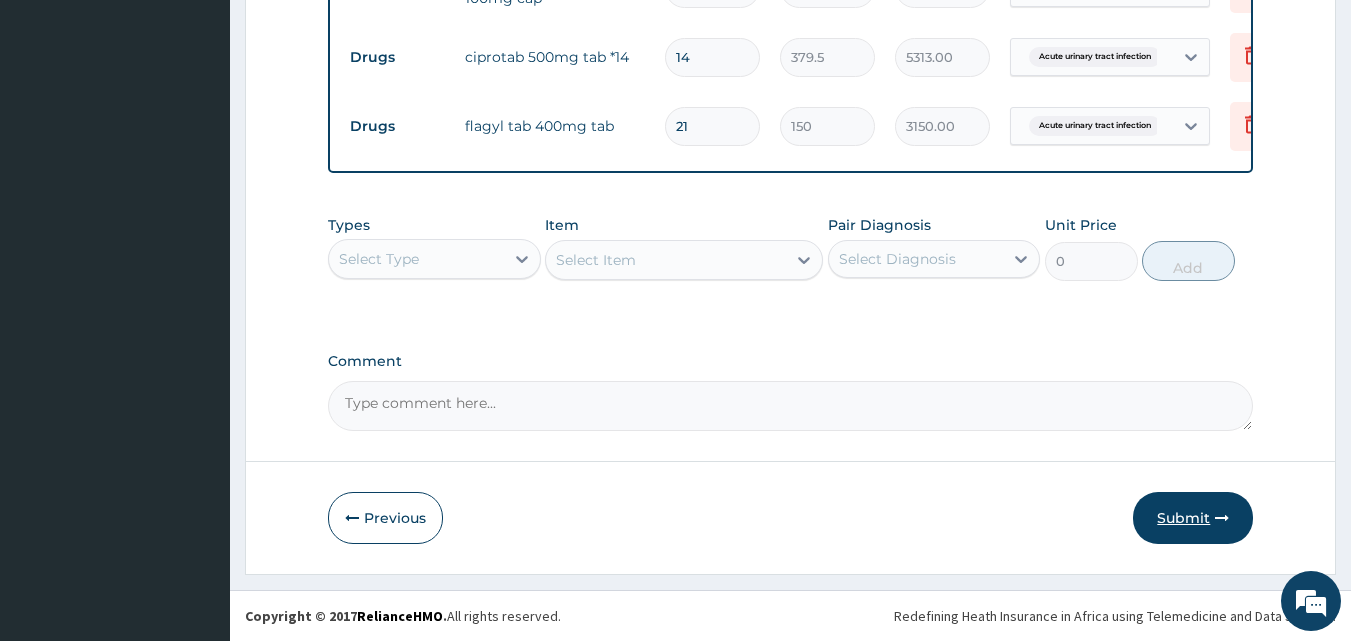 click on "Submit" at bounding box center [1193, 518] 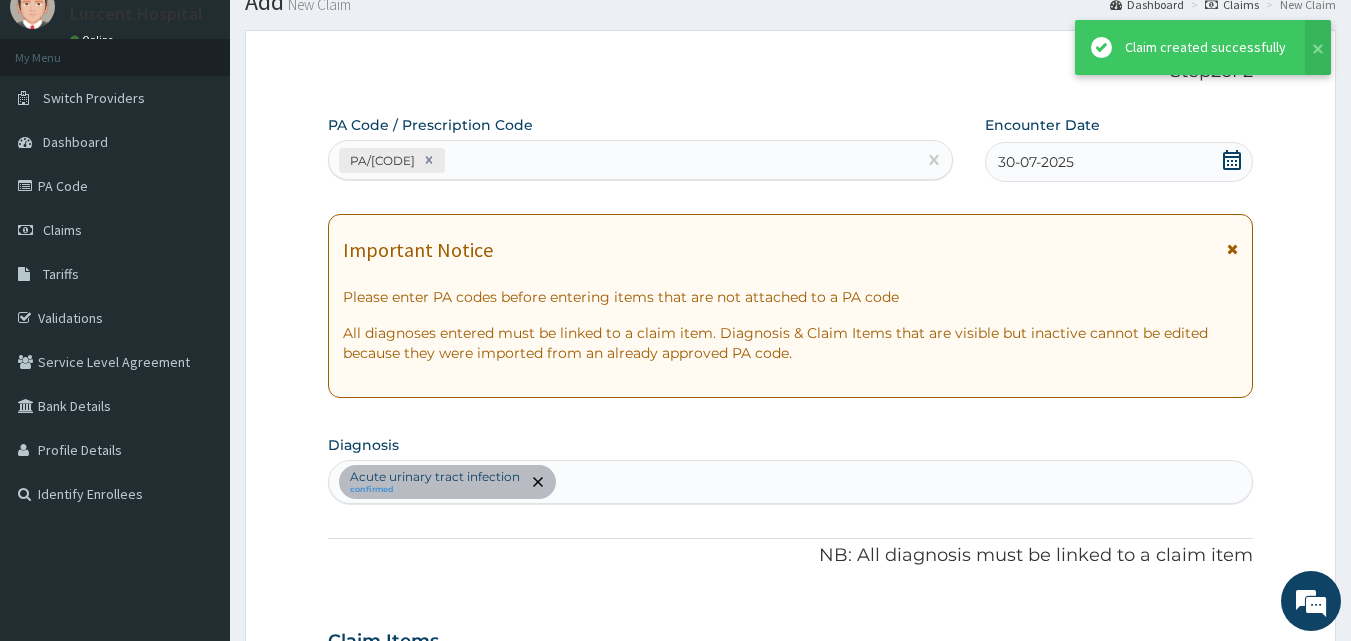 scroll, scrollTop: 859, scrollLeft: 0, axis: vertical 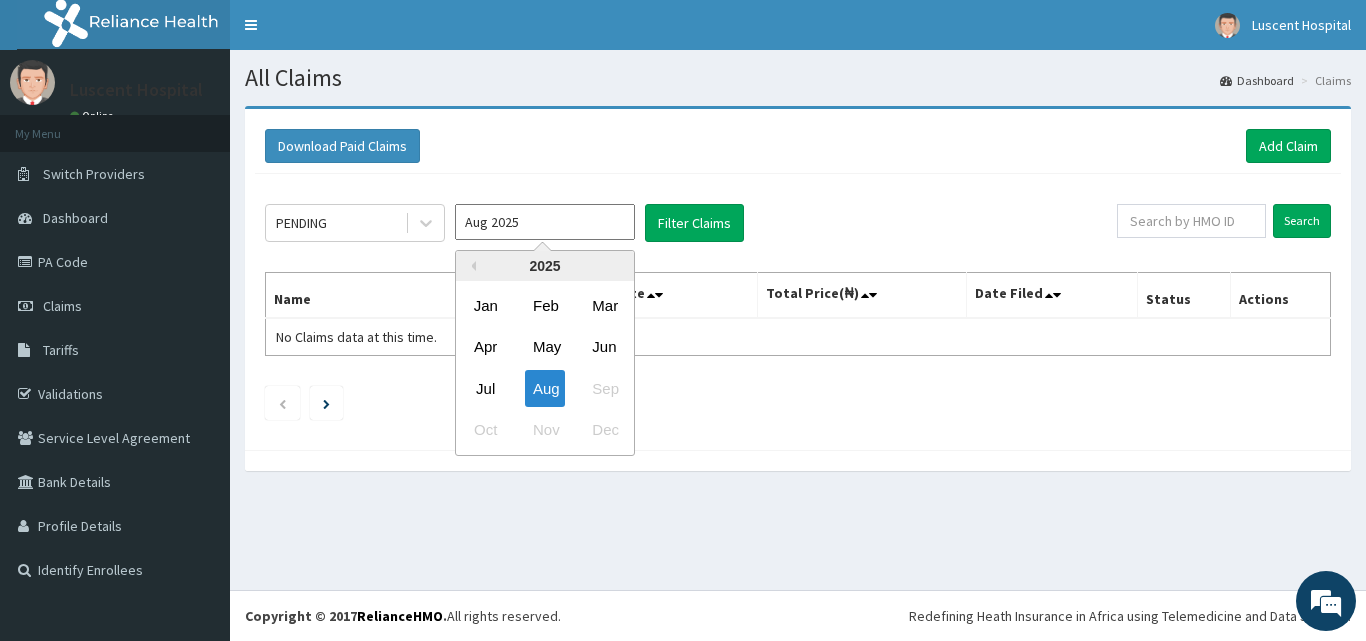 click on "Aug 2025" at bounding box center [545, 222] 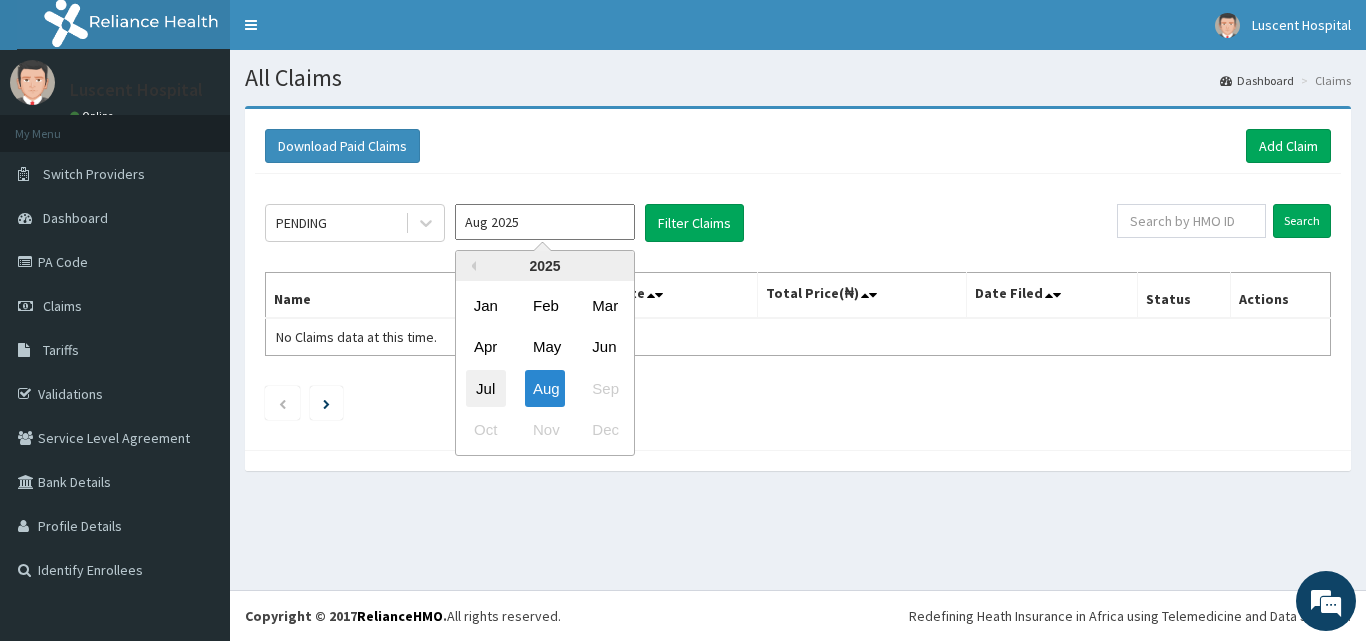 click on "Jul" at bounding box center (486, 388) 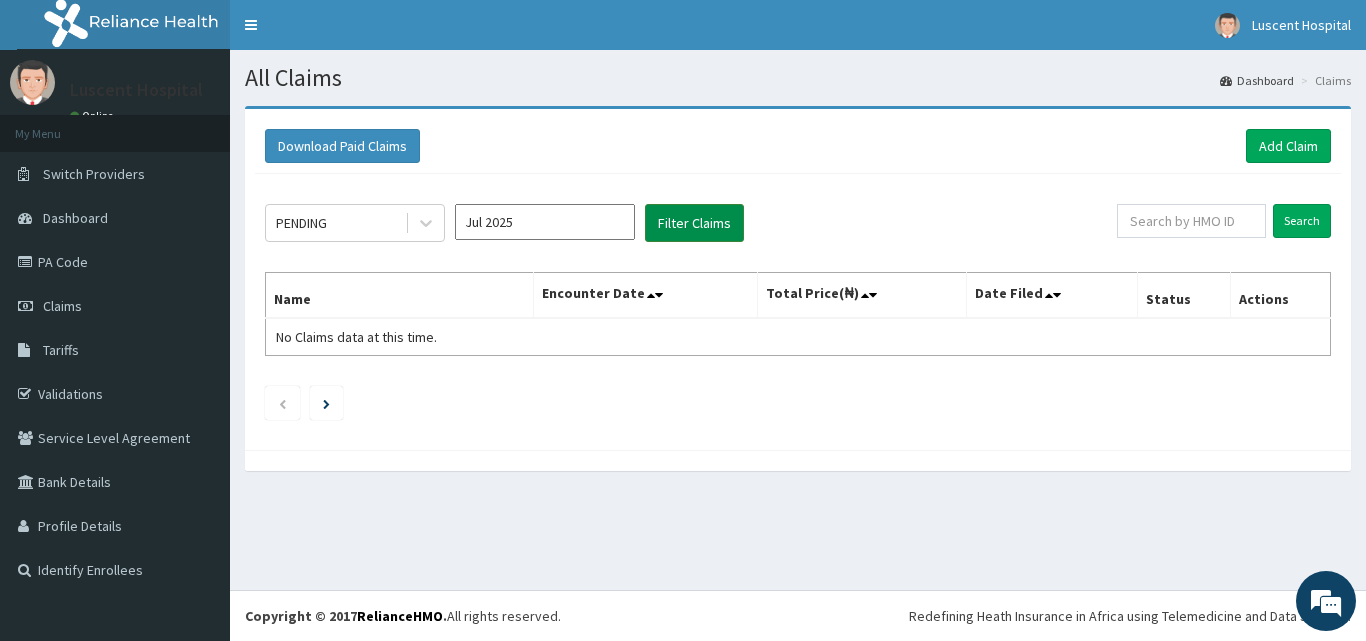 click on "Filter Claims" at bounding box center [694, 223] 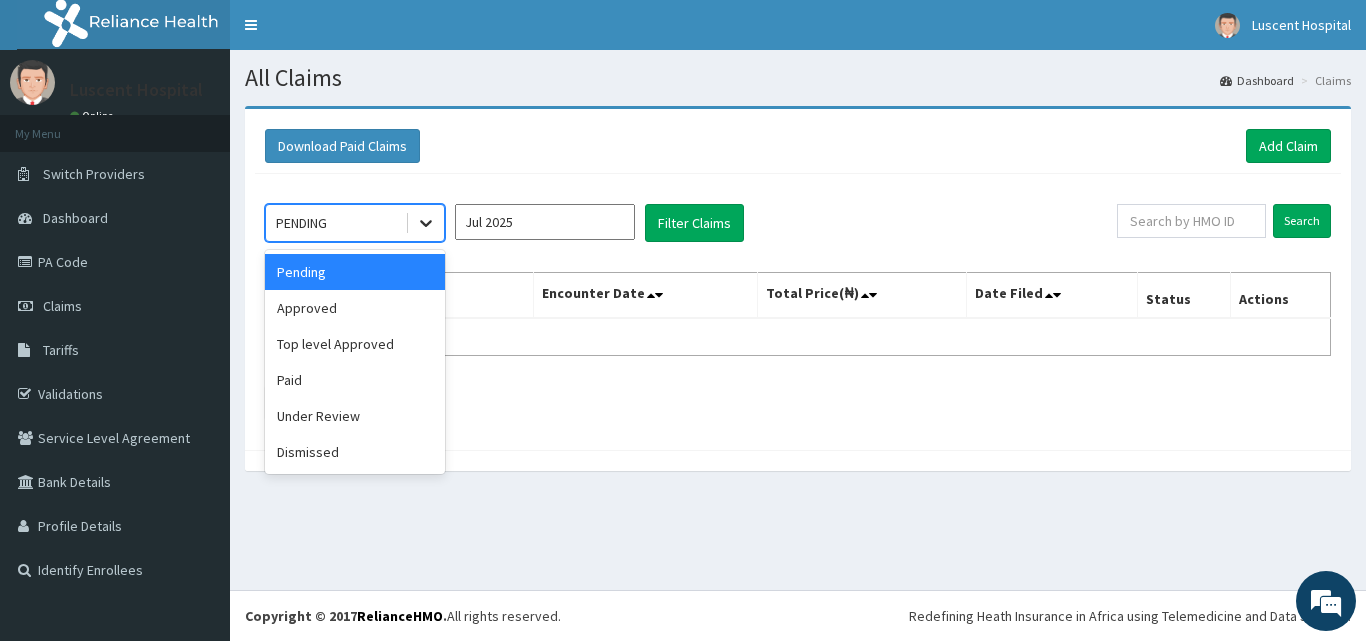 click 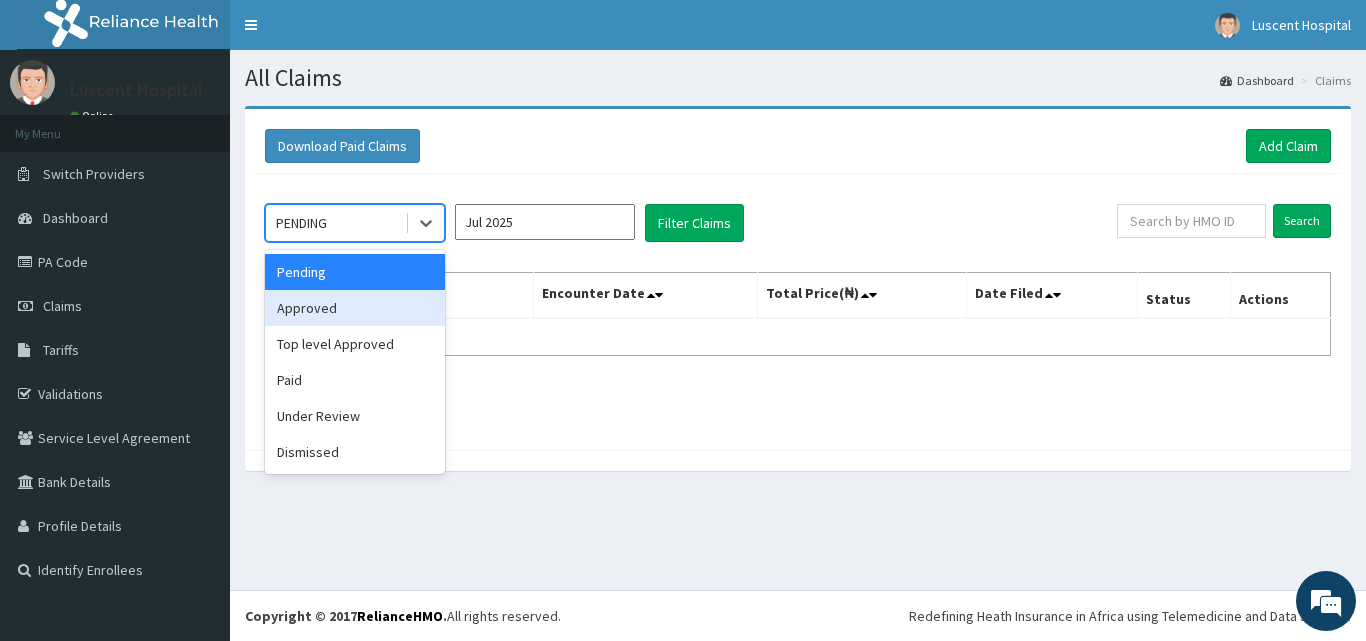 click on "Approved" at bounding box center [355, 308] 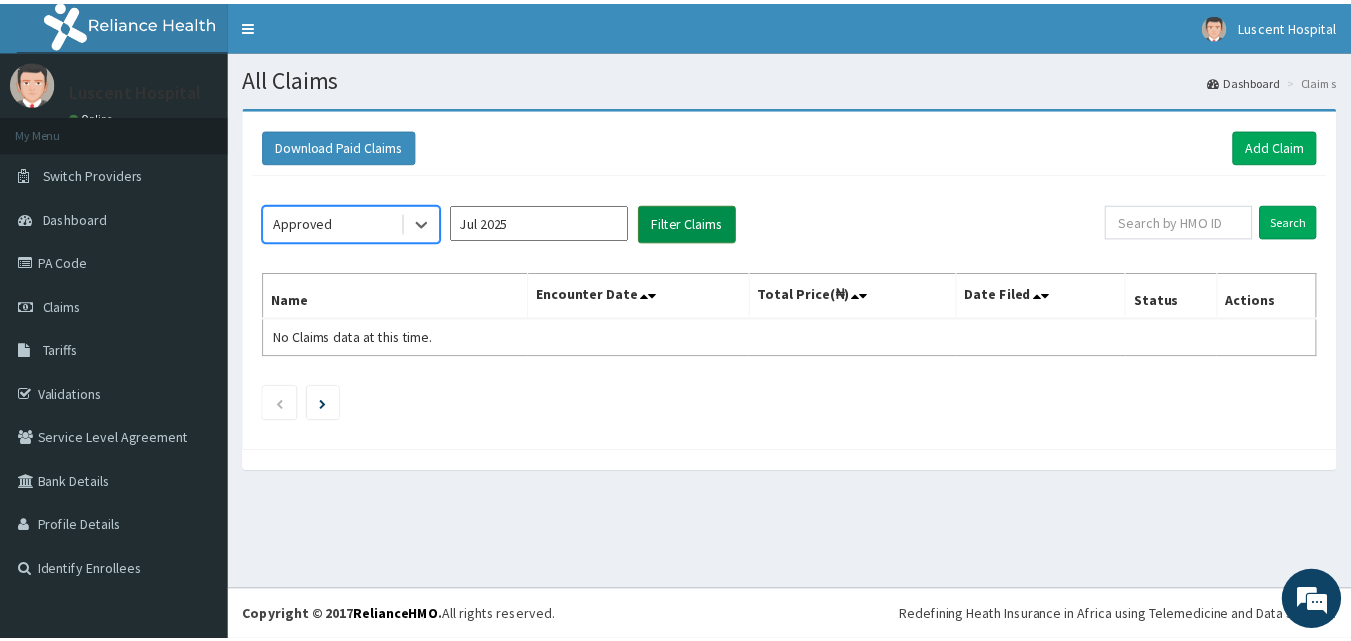 scroll, scrollTop: 0, scrollLeft: 0, axis: both 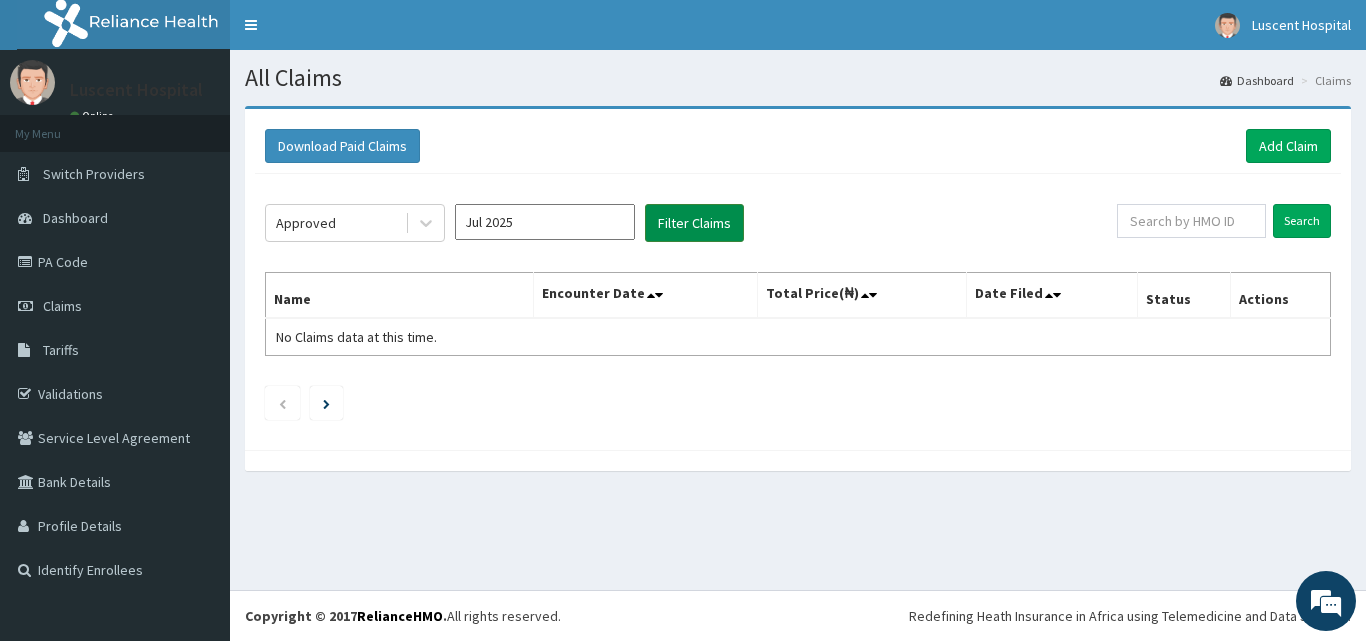 click on "Filter Claims" at bounding box center (694, 223) 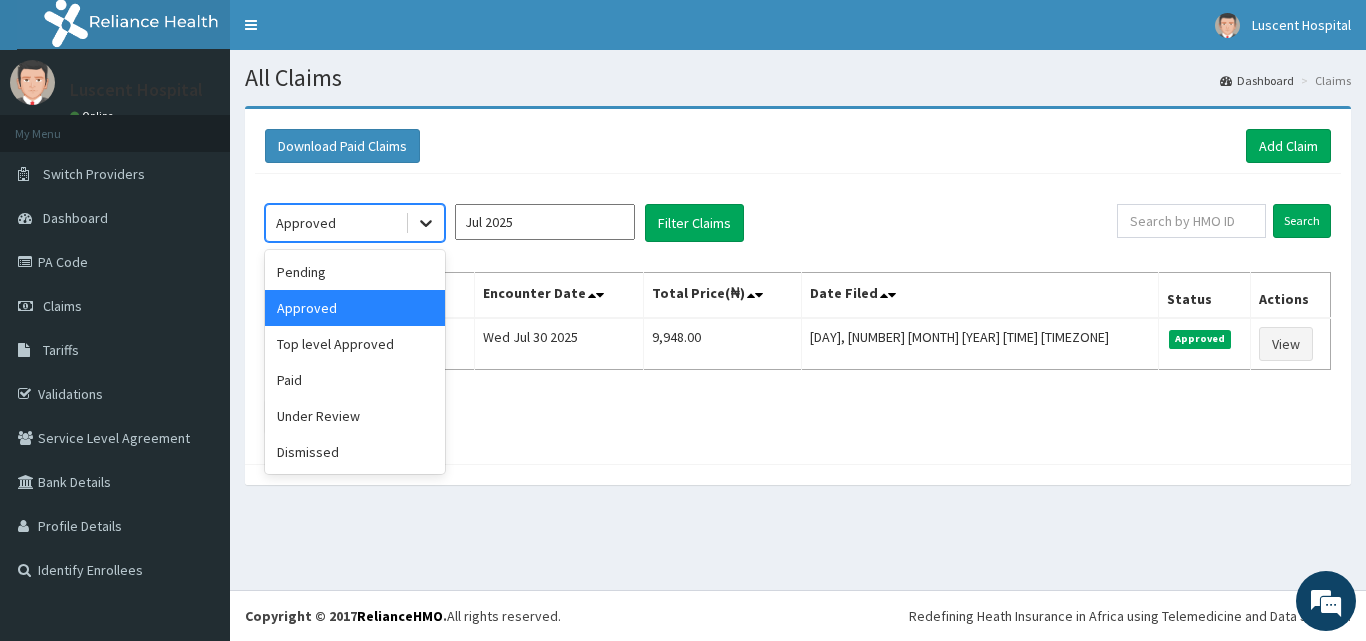 click 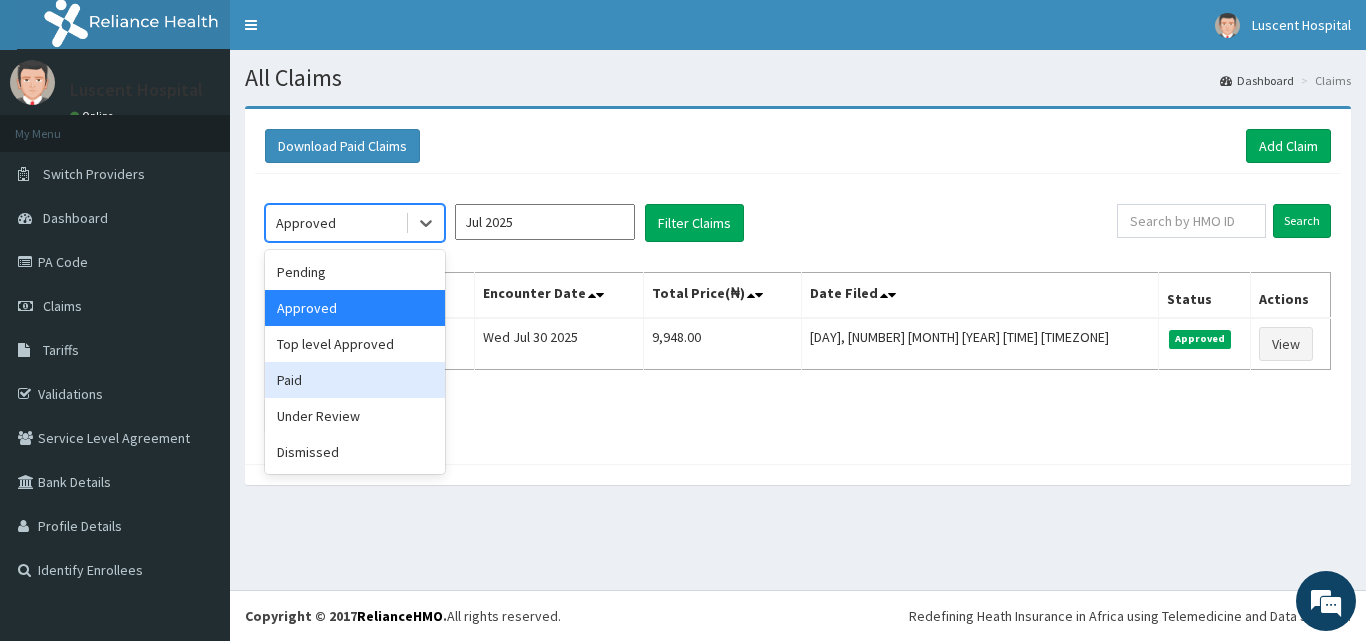 click on "Paid" at bounding box center [355, 380] 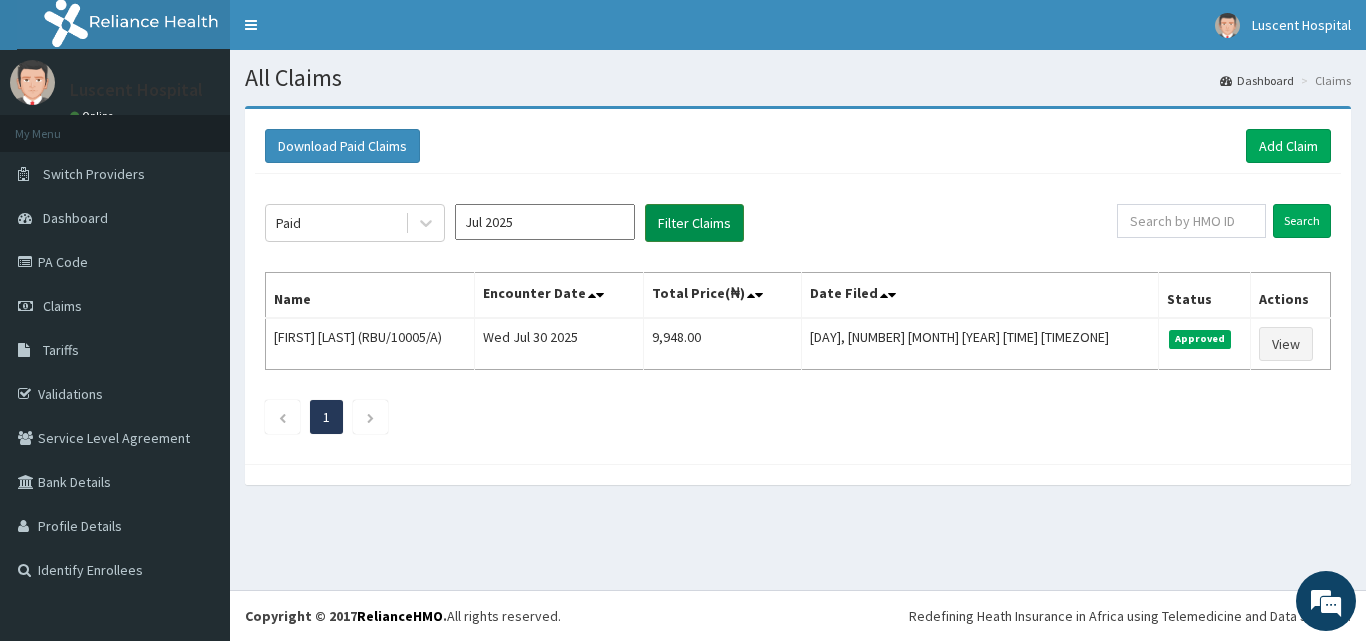 click on "Filter Claims" at bounding box center (694, 223) 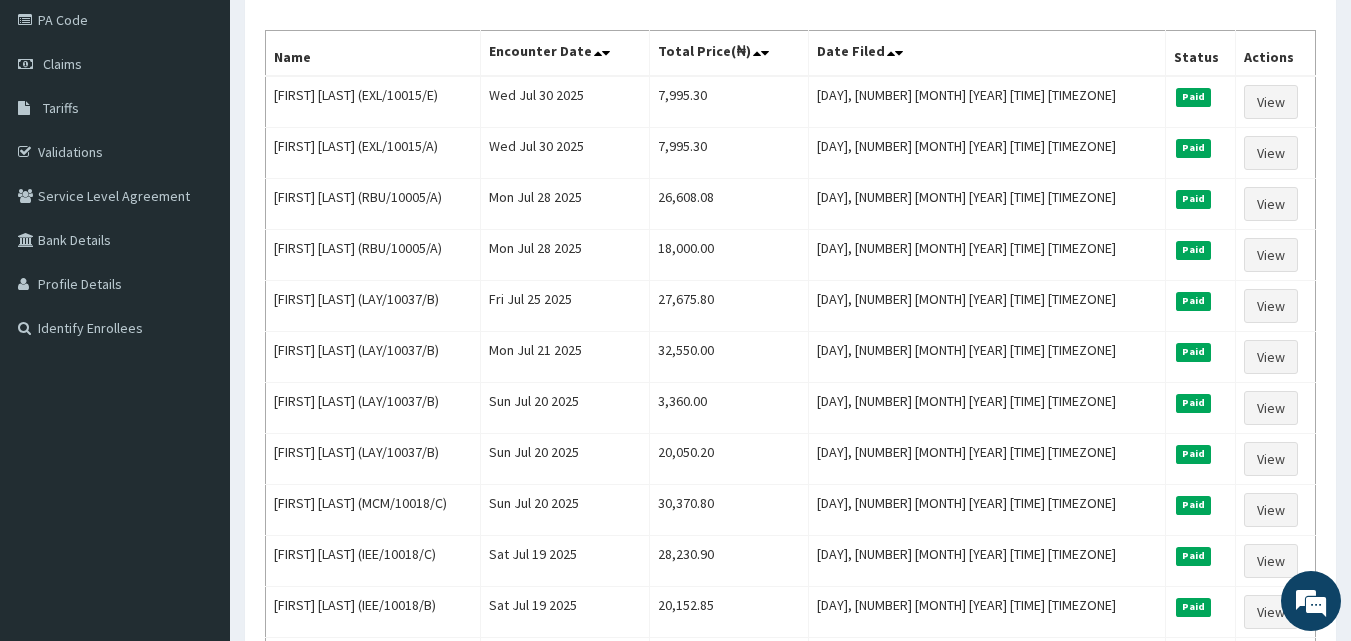 scroll, scrollTop: 78, scrollLeft: 0, axis: vertical 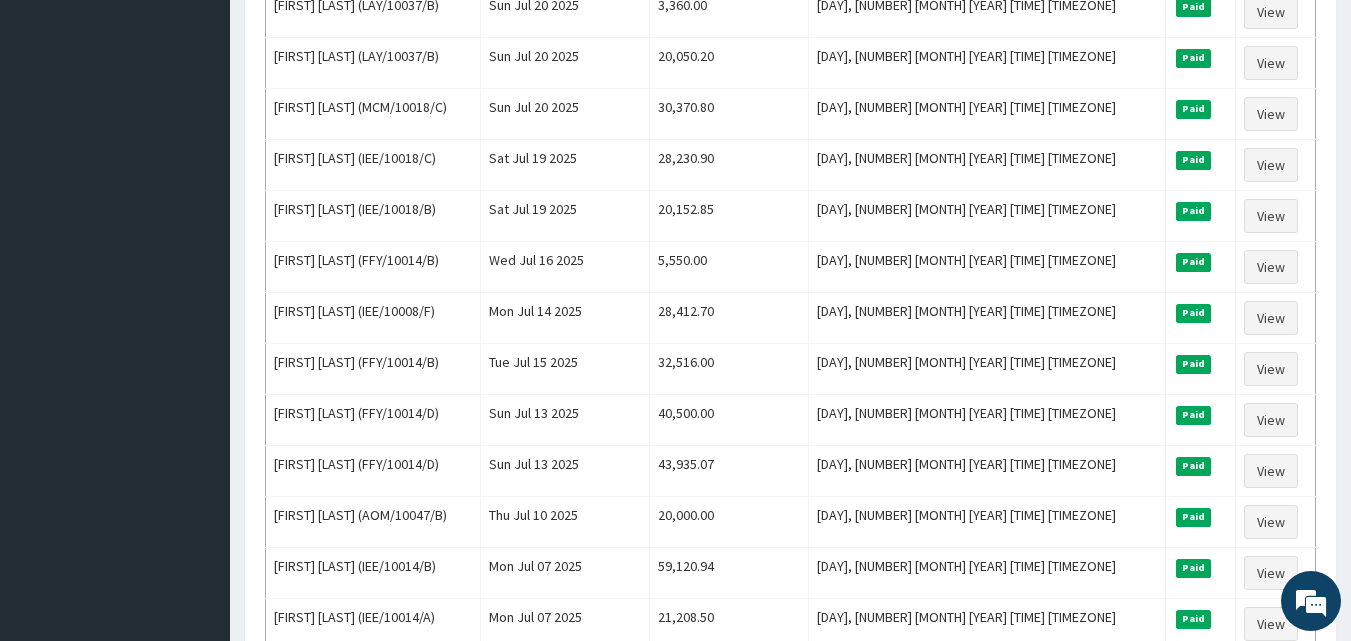 type 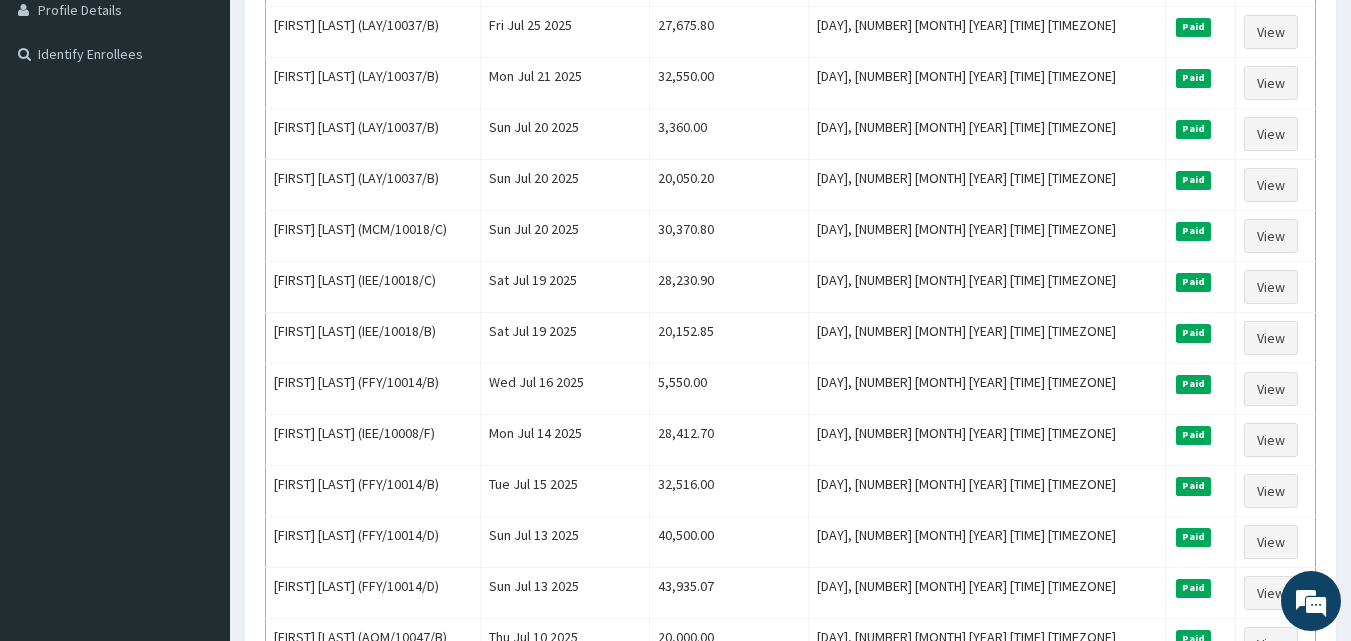 scroll, scrollTop: 518, scrollLeft: 0, axis: vertical 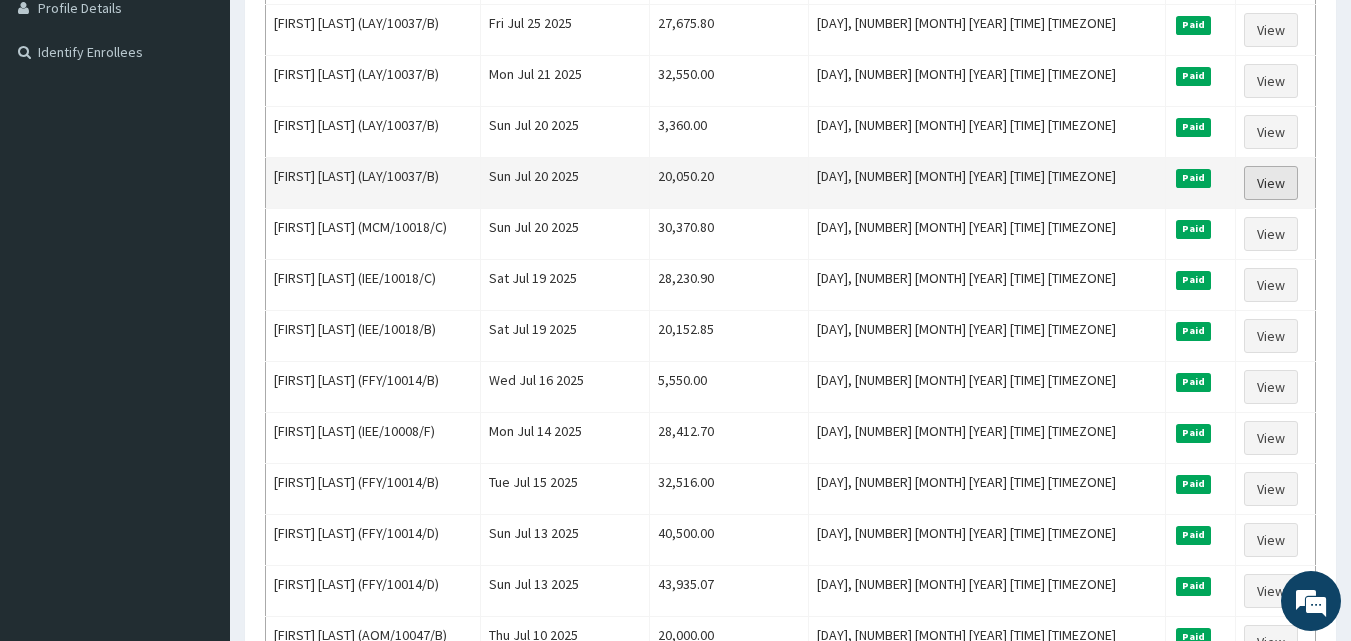 click on "View" at bounding box center [1271, 183] 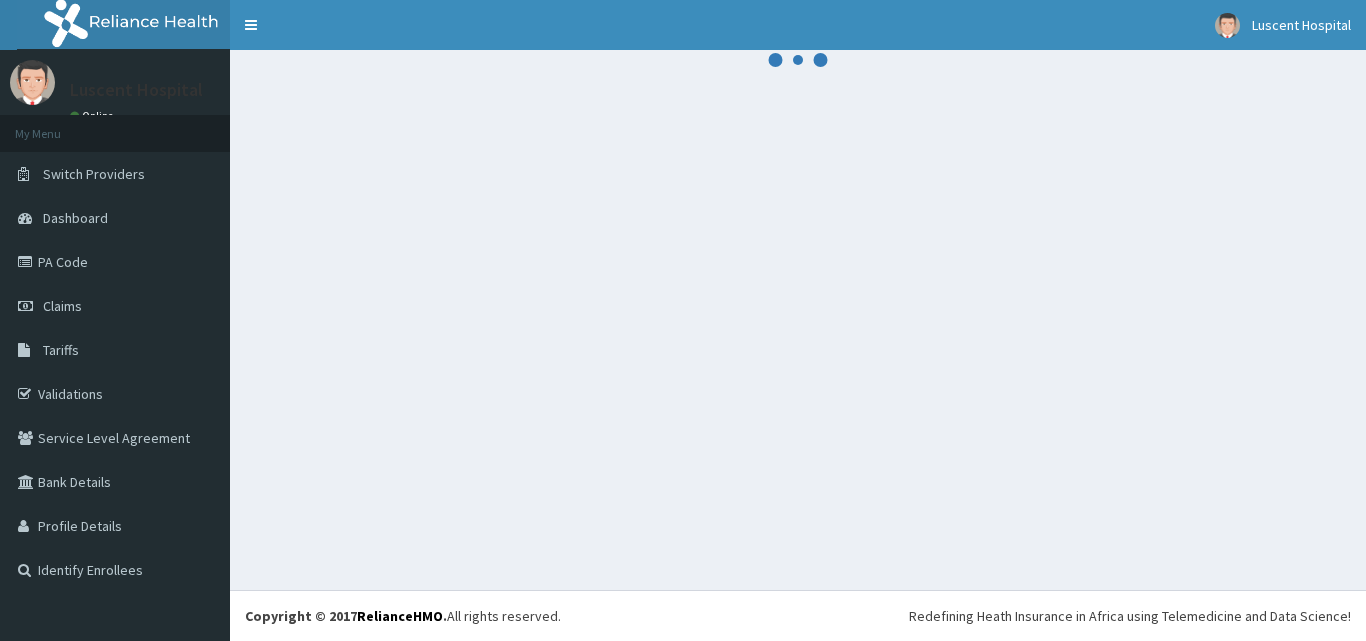 scroll, scrollTop: 0, scrollLeft: 0, axis: both 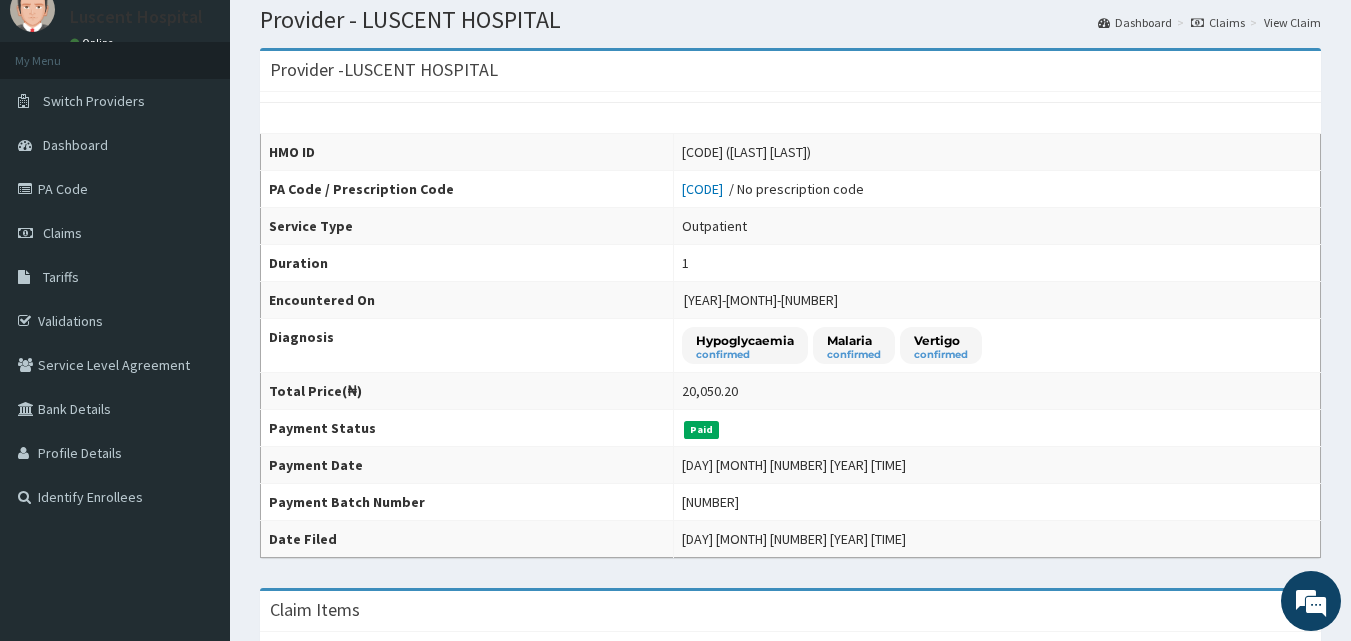 click on "[LOCATION] [LOCATION] - [EMAIL] Member since [MONTH] [NUMBER], [YEAR] at [TIME] Profile Sign out" at bounding box center [675, 639] 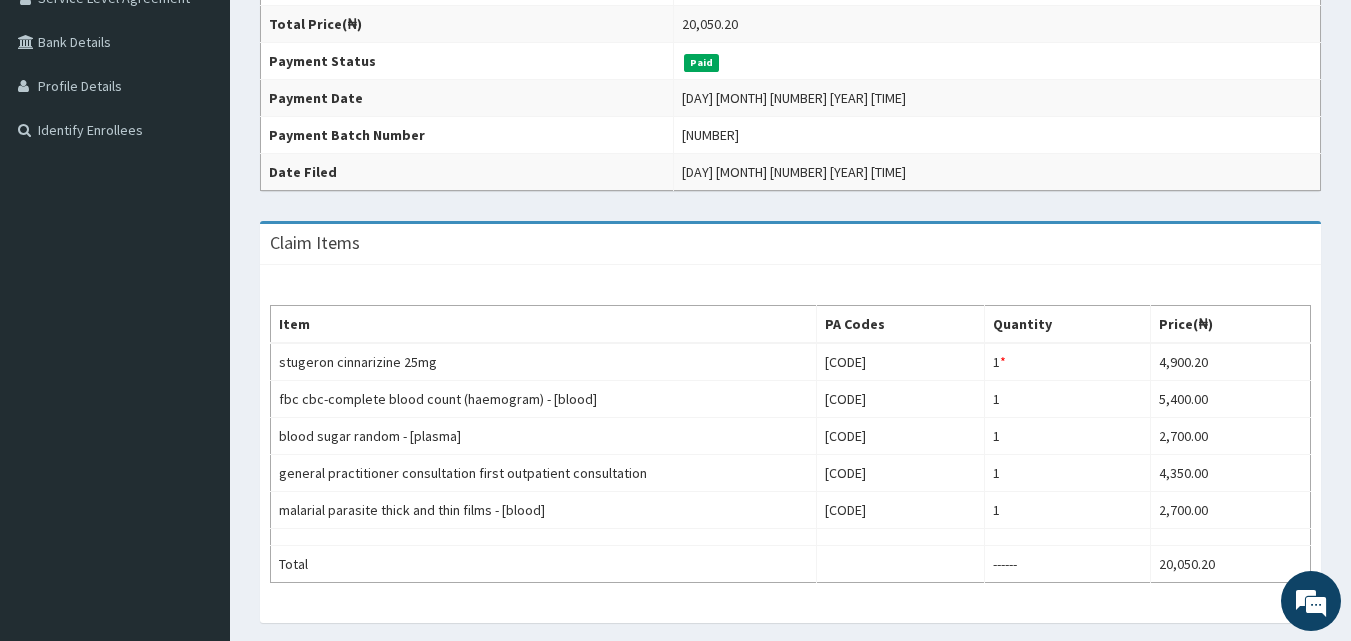 scroll, scrollTop: 493, scrollLeft: 0, axis: vertical 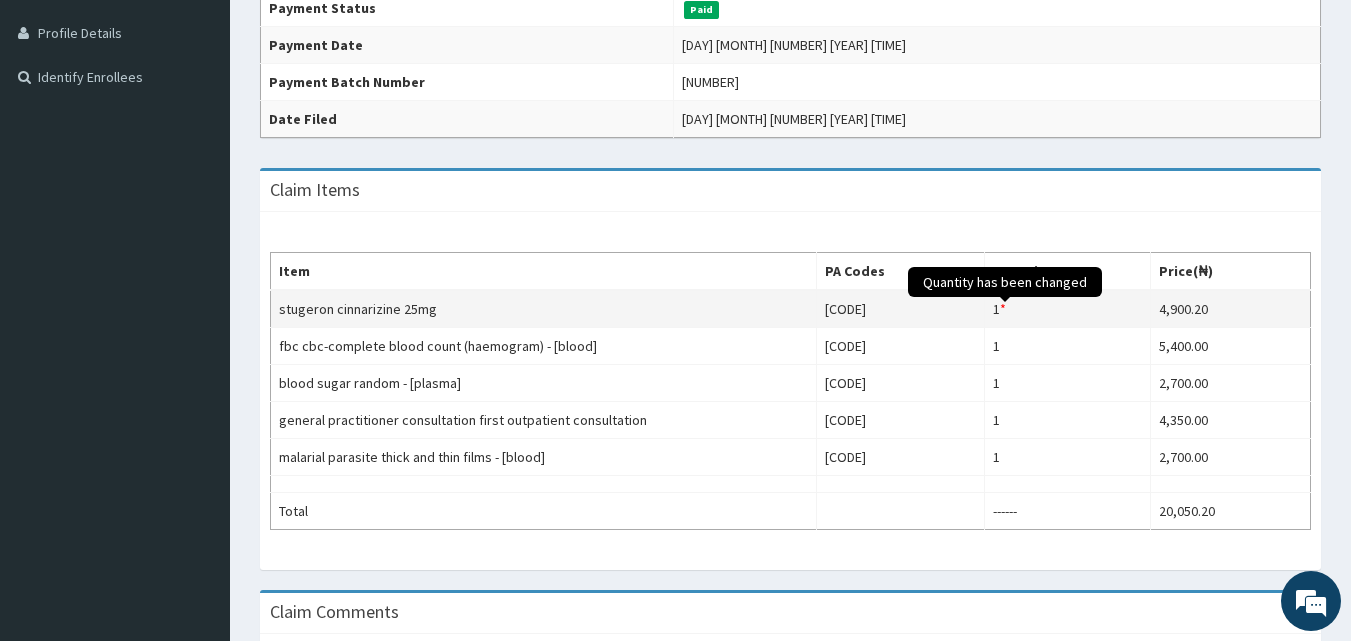 click on "Quantity has been changed" at bounding box center [1005, 282] 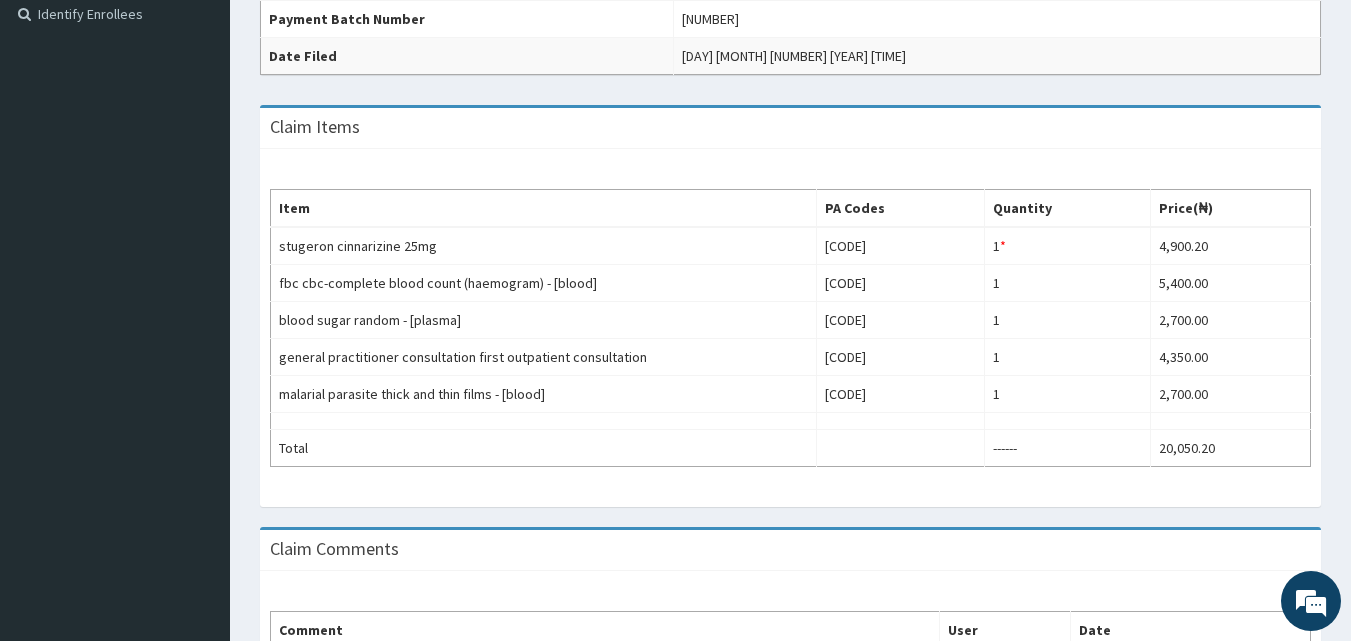 scroll, scrollTop: 554, scrollLeft: 0, axis: vertical 